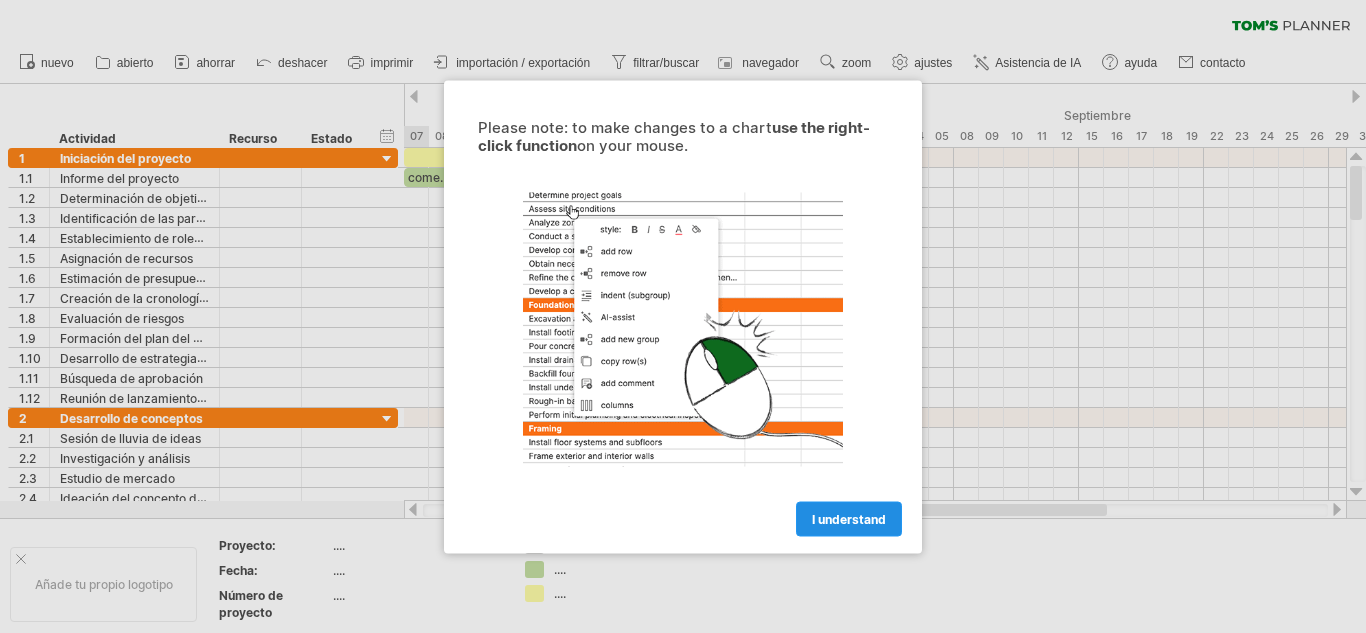 click on "I understand" at bounding box center (849, 518) 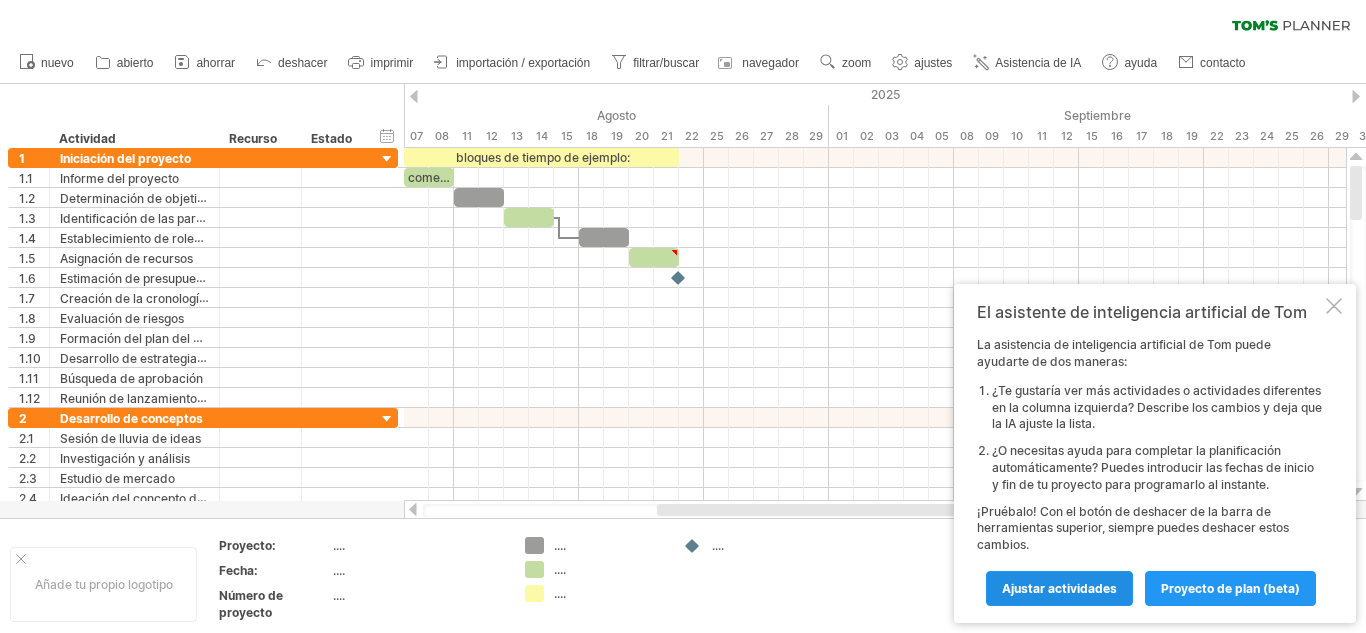 click on "Ajustar actividades" at bounding box center (1059, 588) 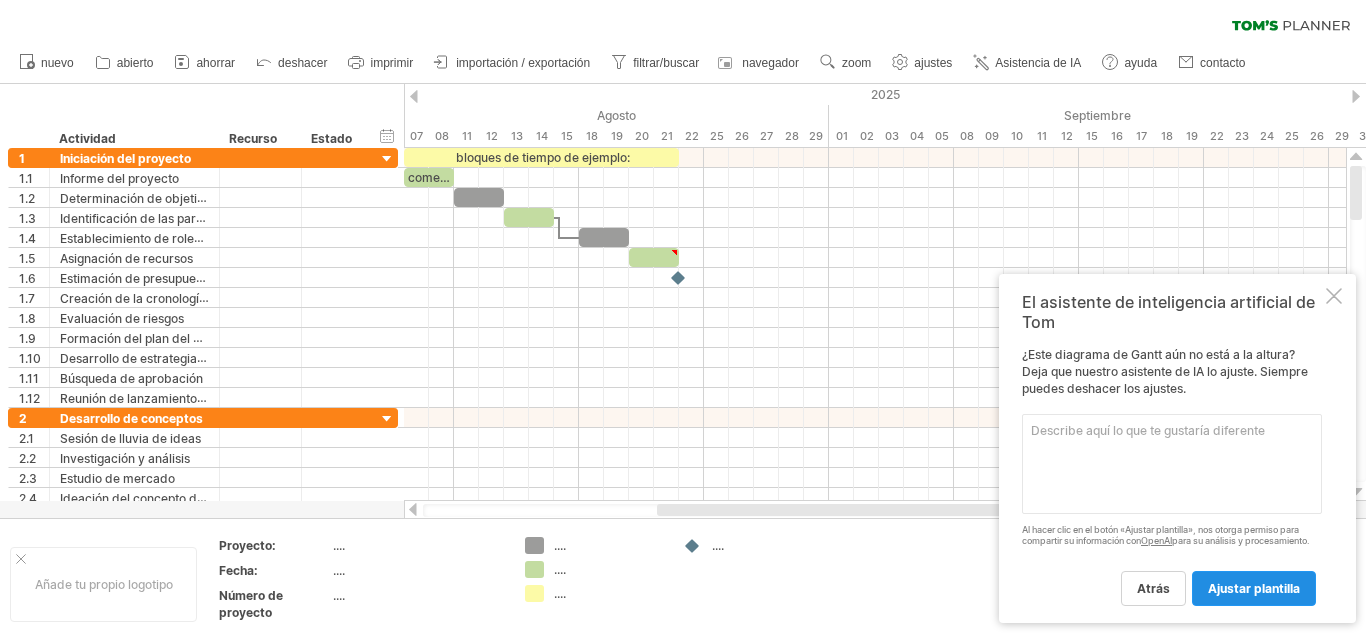 click on "ajustar plantilla" at bounding box center [1254, 588] 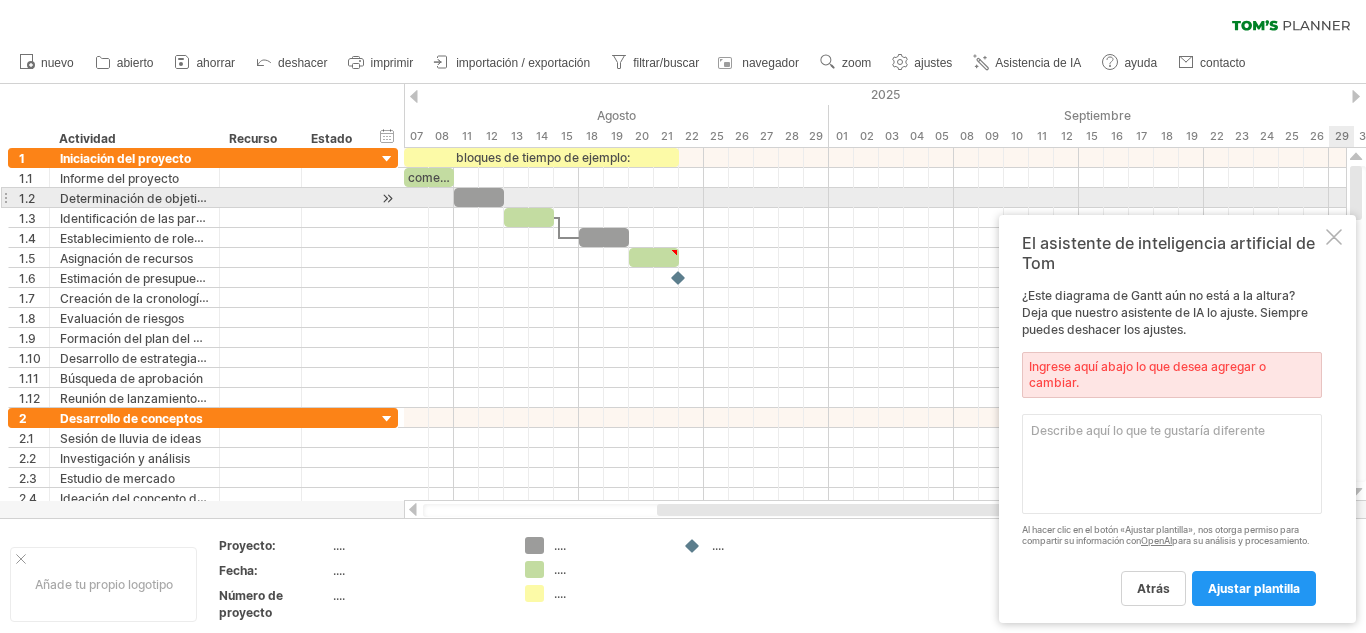 click on "El asistente de inteligencia artificial de Tom ¿Este diagrama de Gantt aún no está a la altura? Deja que nuestro asistente de IA lo ajuste. Siempre puedes deshacer los ajustes. Ingrese aquí abajo lo que desea agregar o cambiar. Al hacer clic en el botón «Ajustar plantilla», nos otorga permiso para compartir su información con OpenAI para su análisis y procesamiento. atrás ajustar plantilla" at bounding box center (1177, 419) 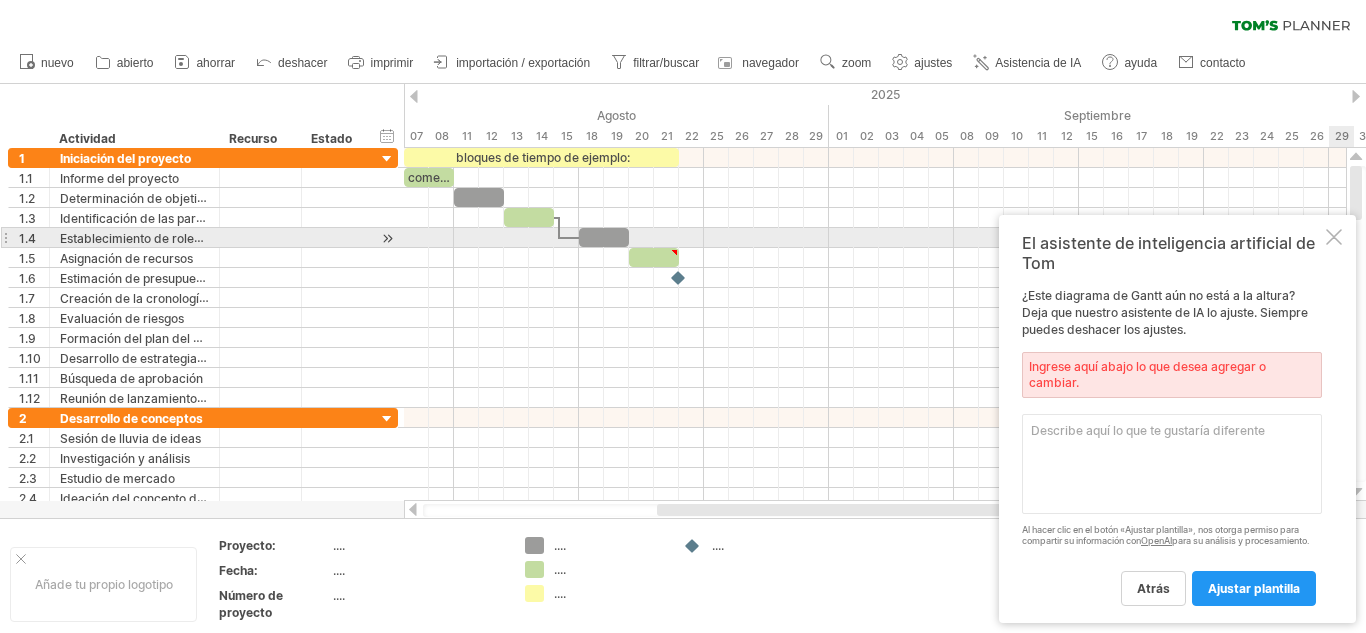 click at bounding box center [1334, 237] 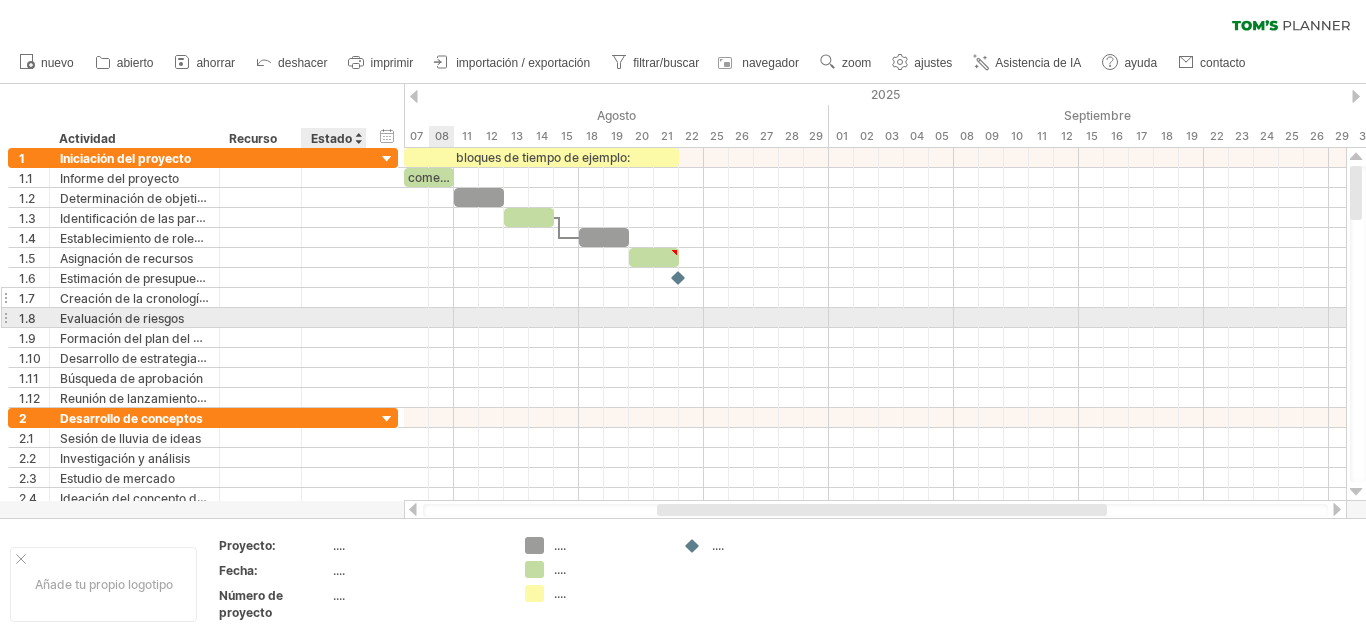 click at bounding box center [334, 297] 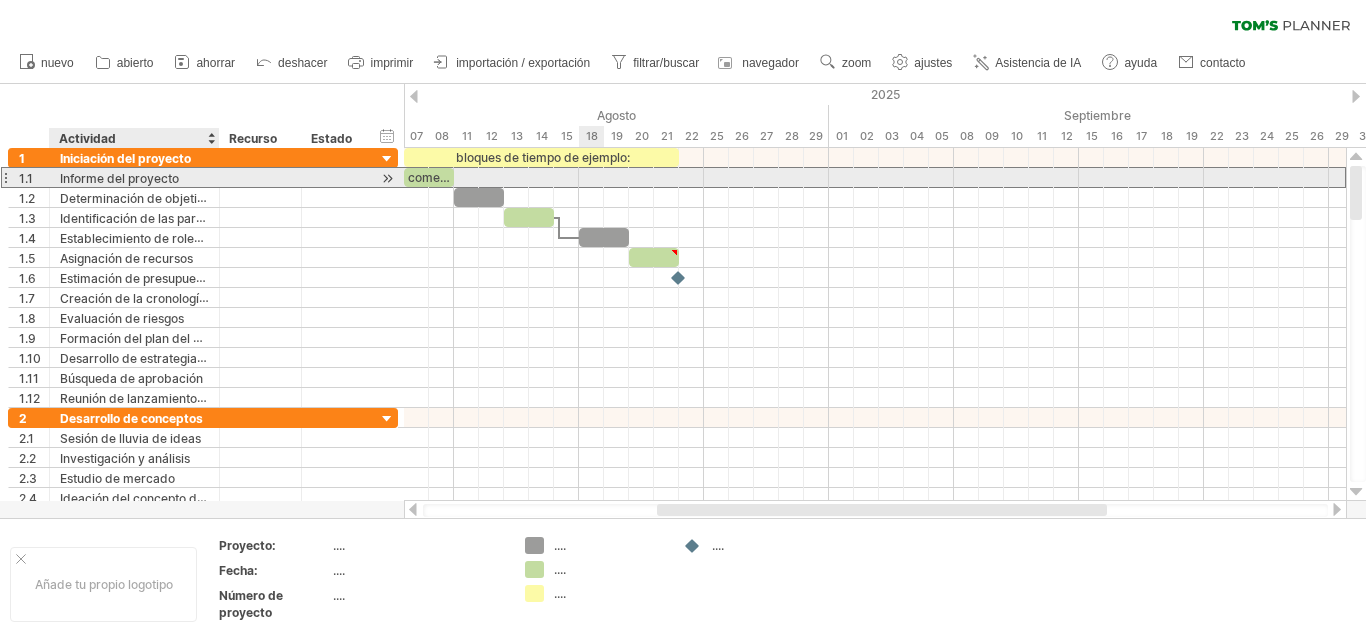 click on "Informe del proyecto" at bounding box center [119, 178] 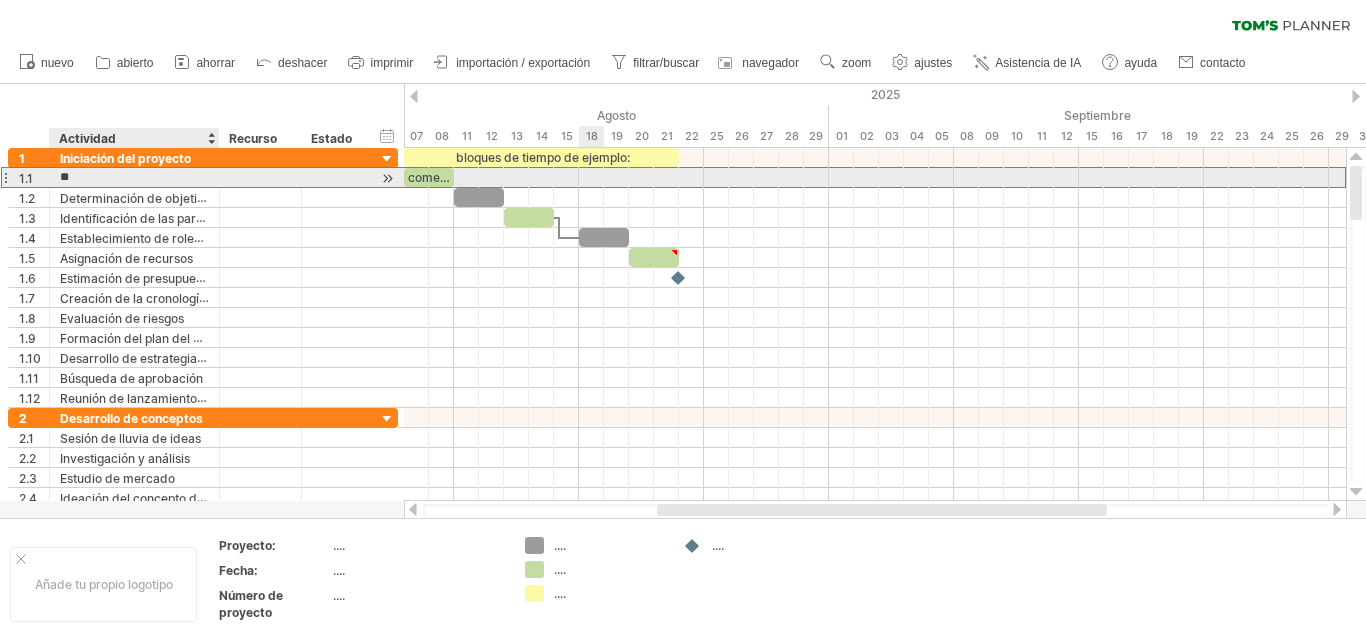 type on "*" 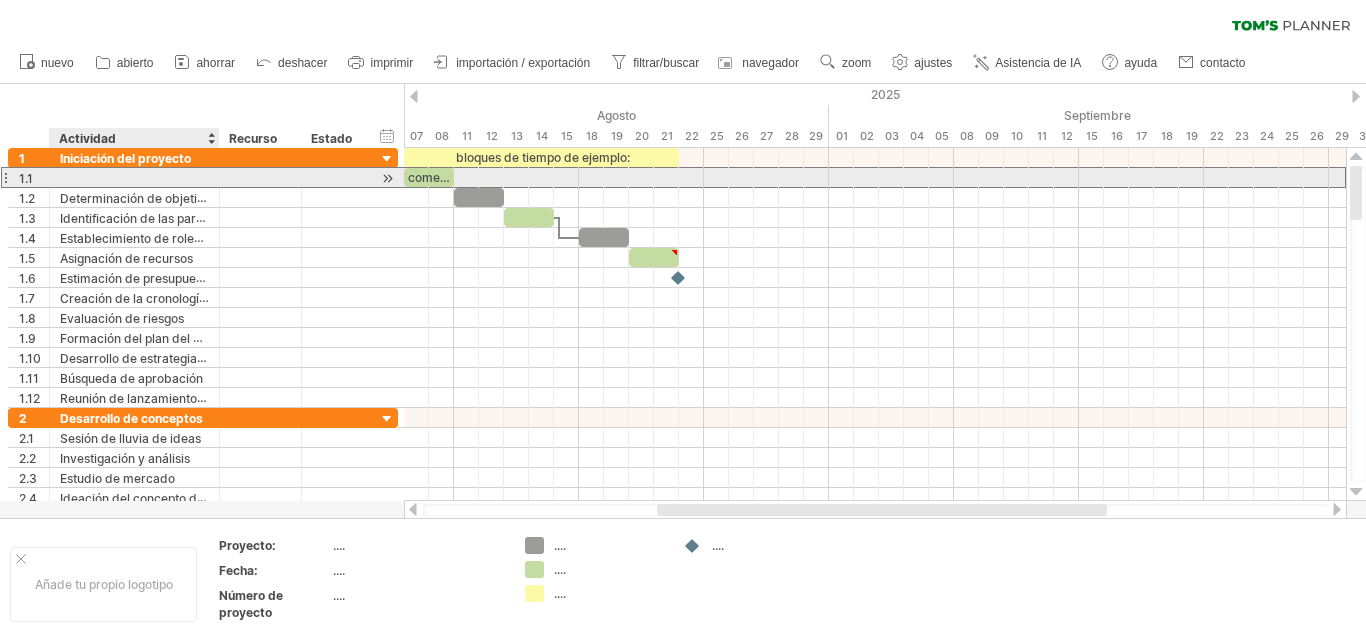 click at bounding box center (134, 177) 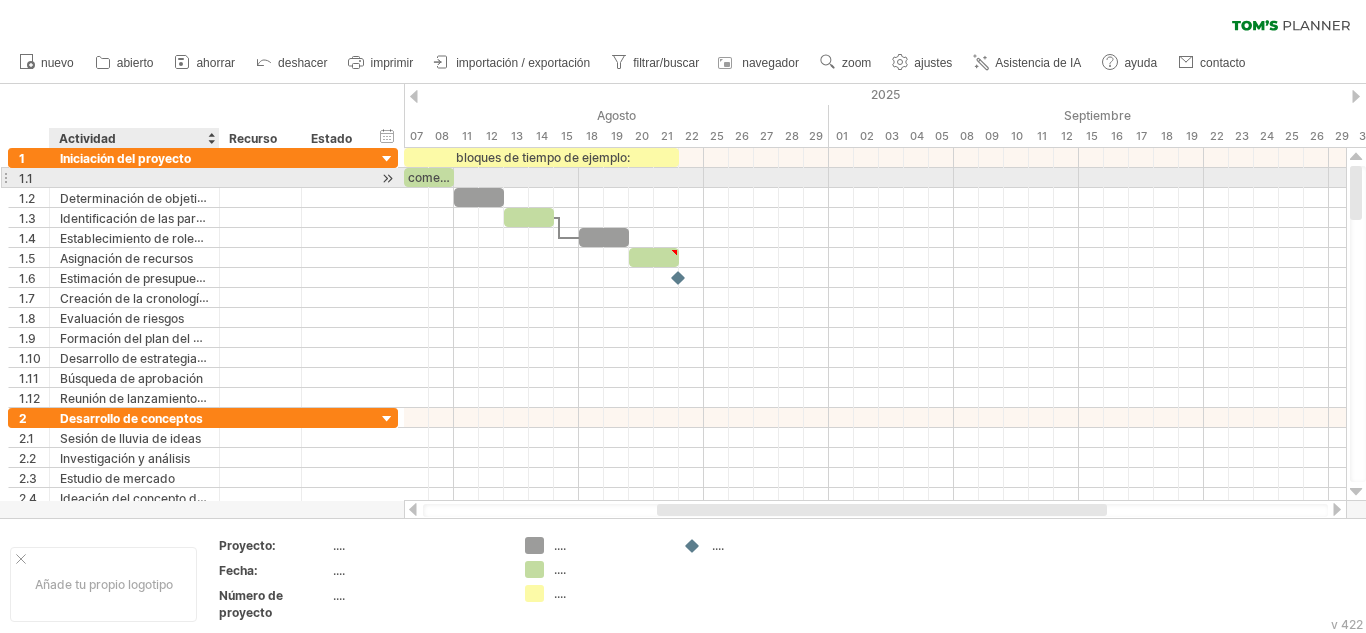 paste on "**********" 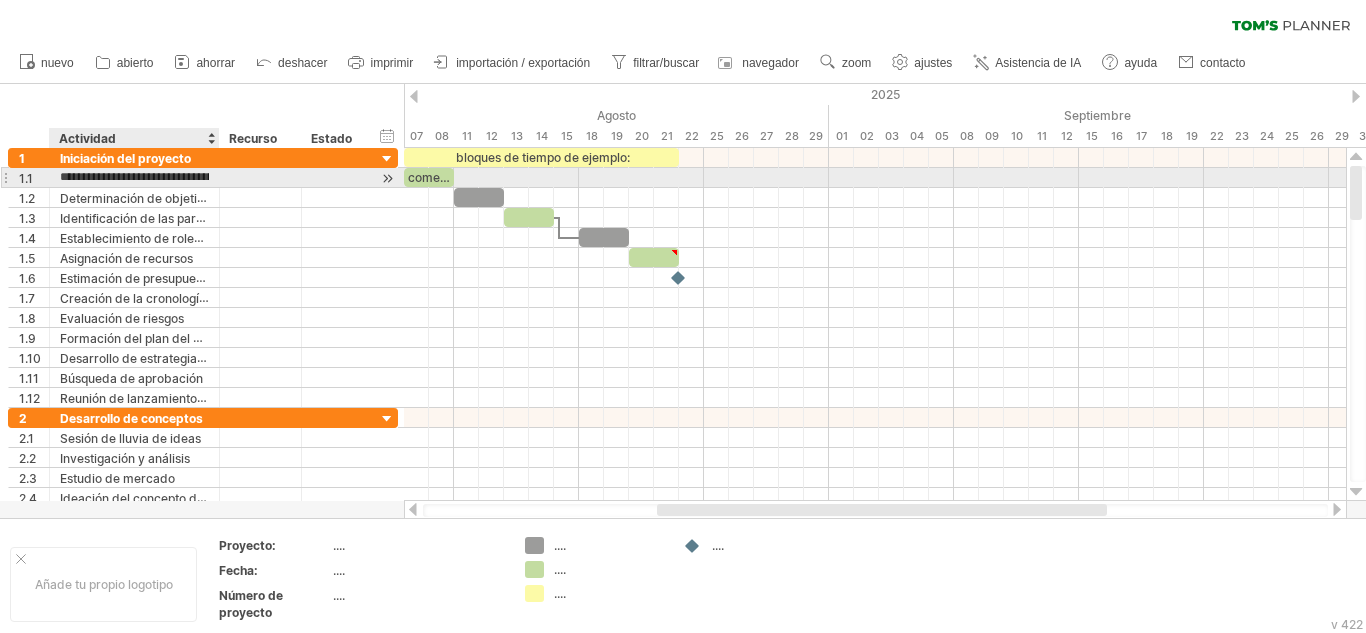scroll, scrollTop: 0, scrollLeft: 156, axis: horizontal 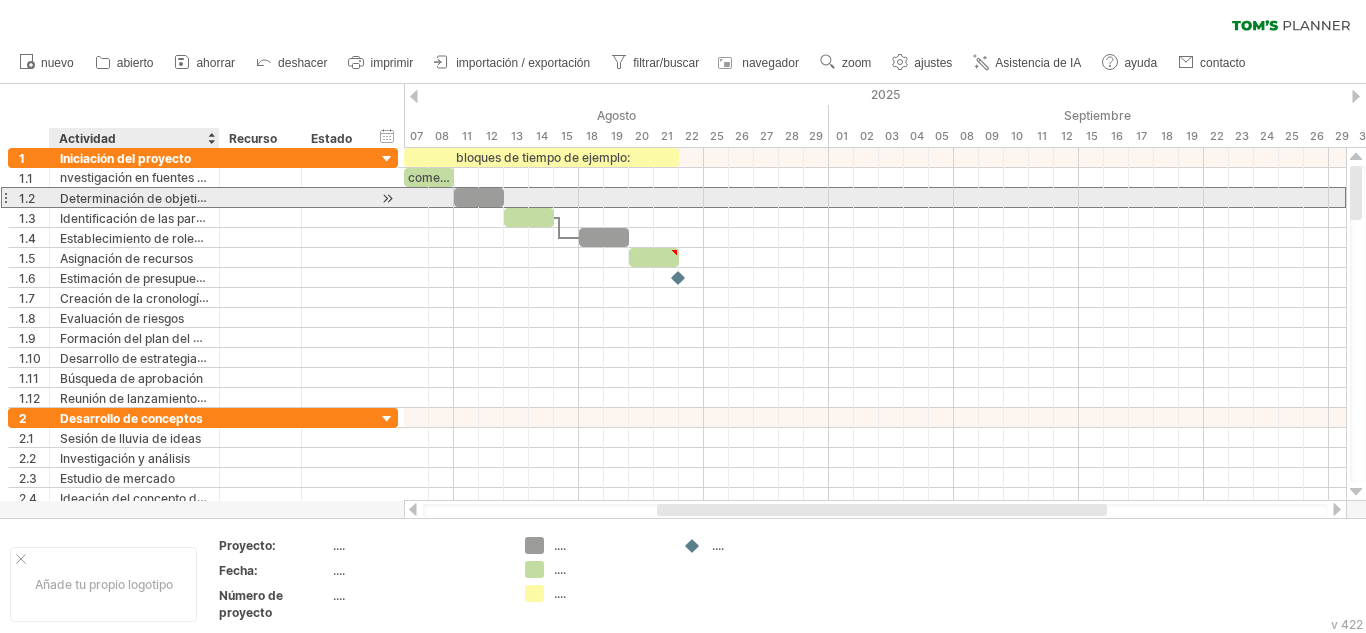 click on "Determinación de objetivos" at bounding box center (138, 198) 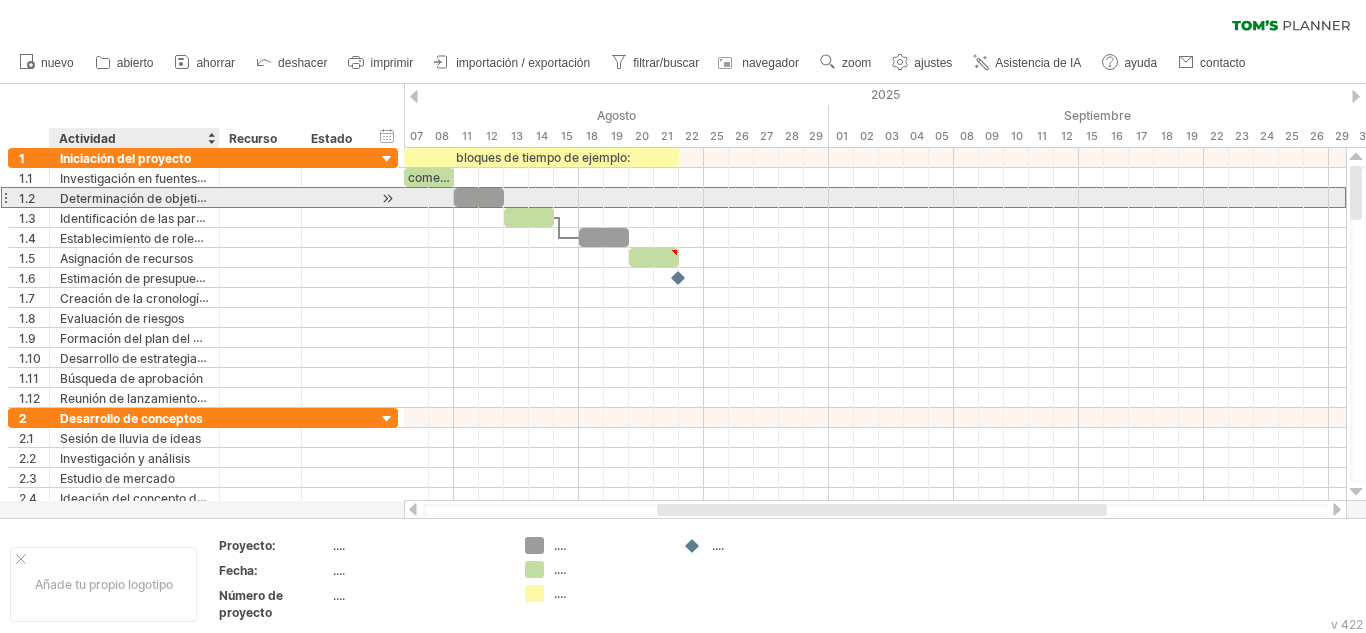 click on "Determinación de objetivos" at bounding box center (138, 198) 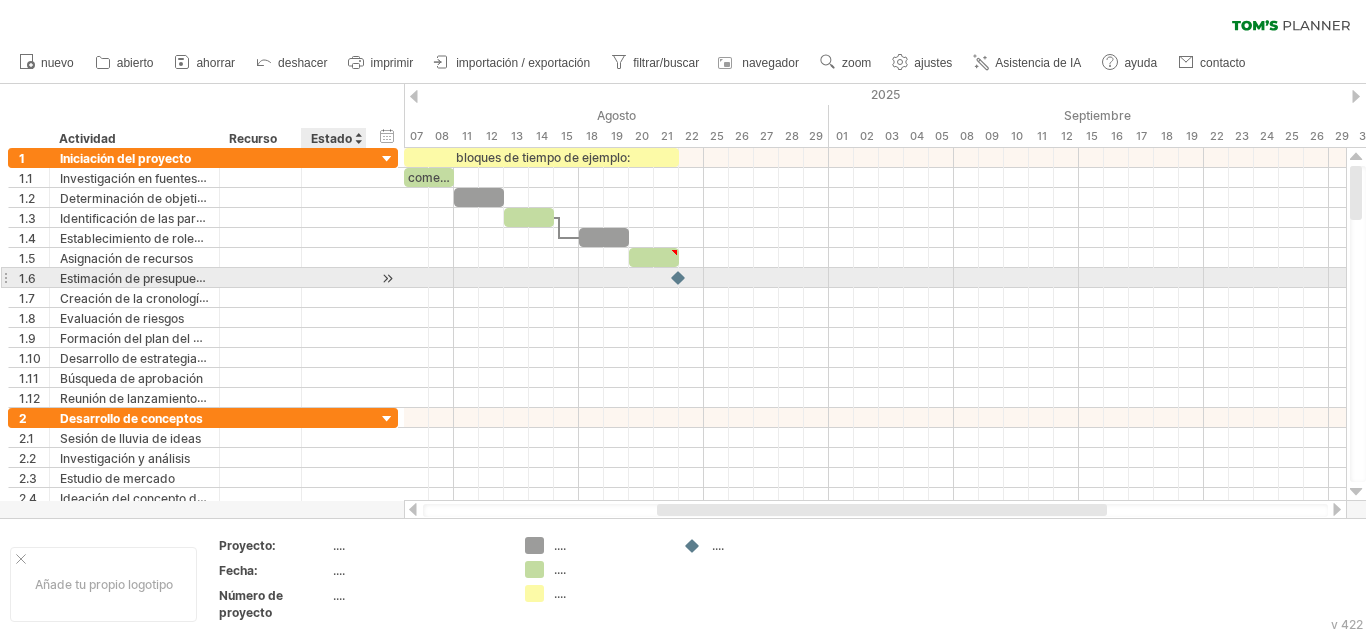 click at bounding box center [334, 277] 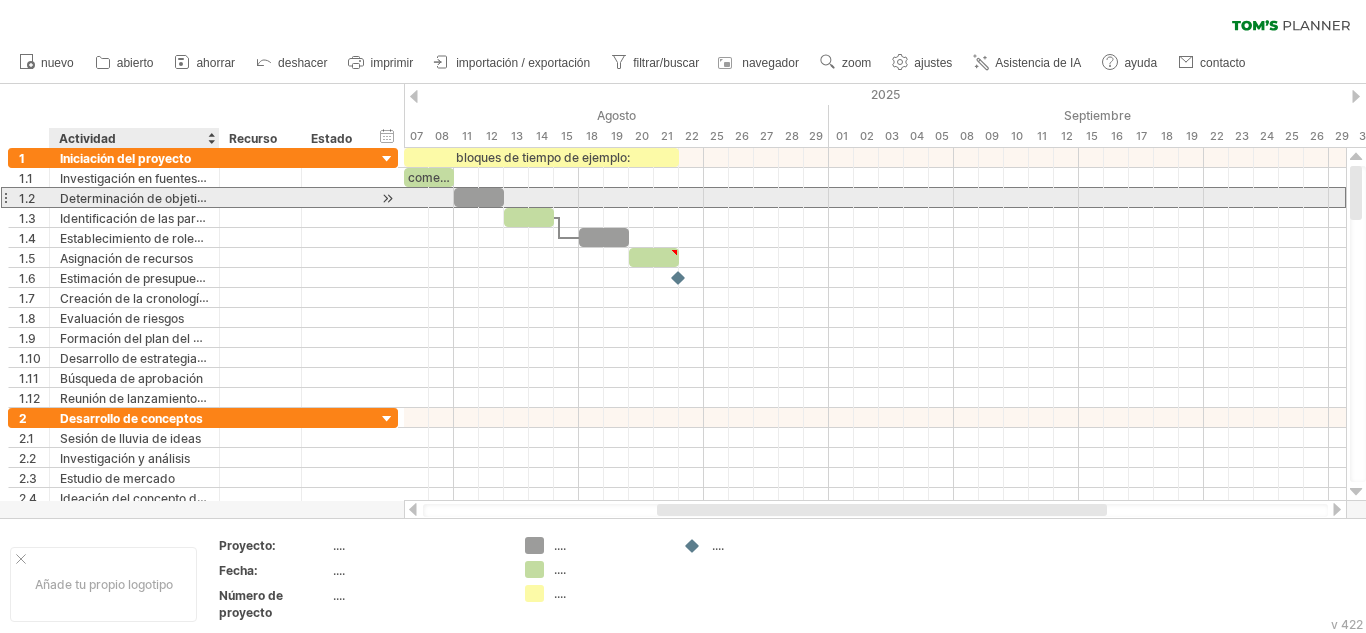 click on "Determinación de objetivos" at bounding box center (138, 198) 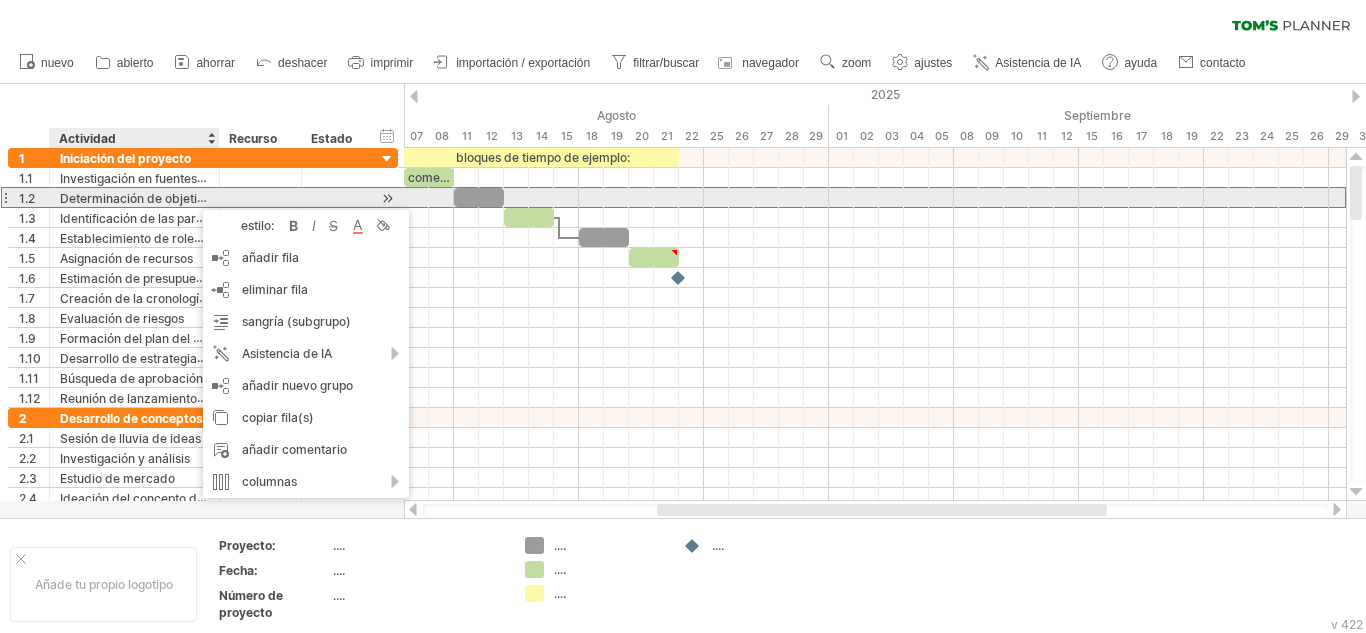 click on "Determinación de objetivos" at bounding box center (138, 198) 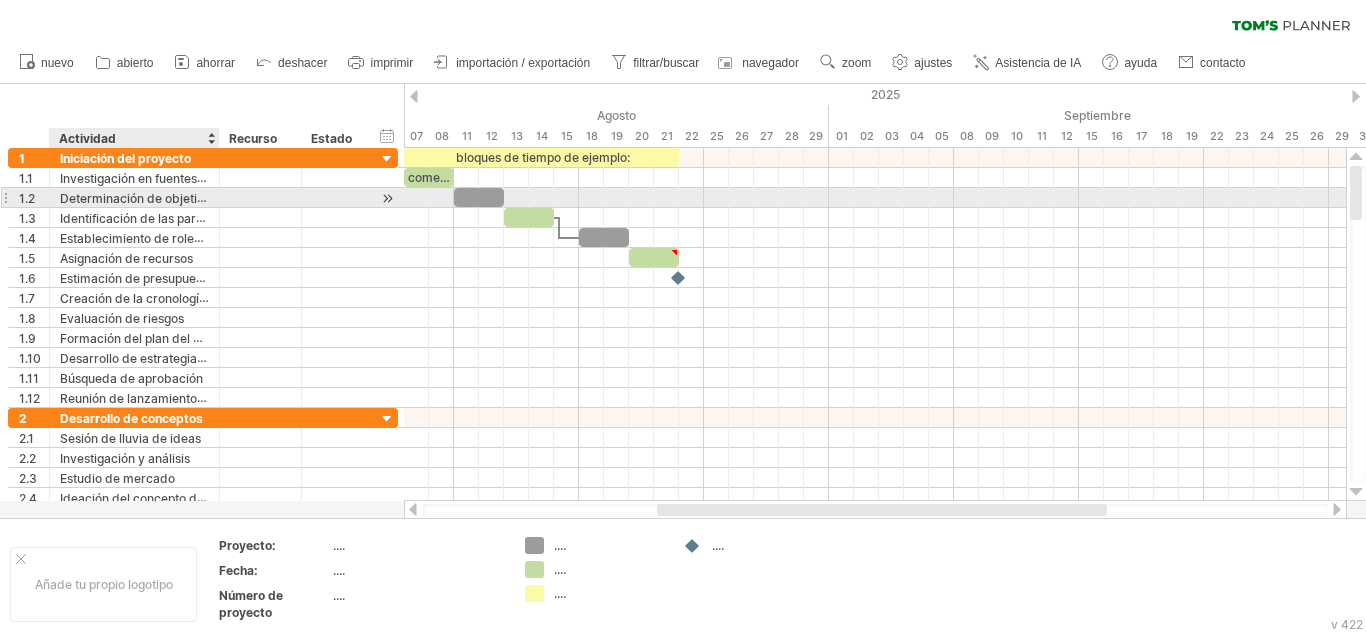 click on "Determinación de objetivos" at bounding box center (138, 198) 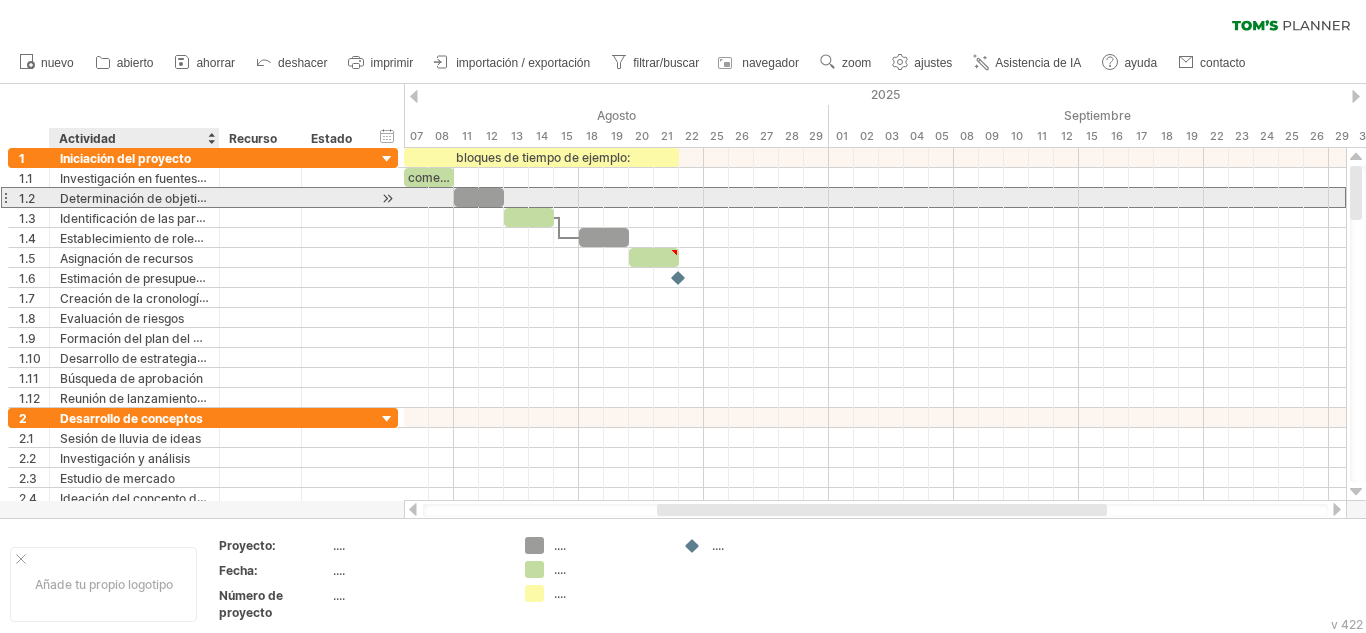 click on "Determinación de objetivos" at bounding box center [138, 198] 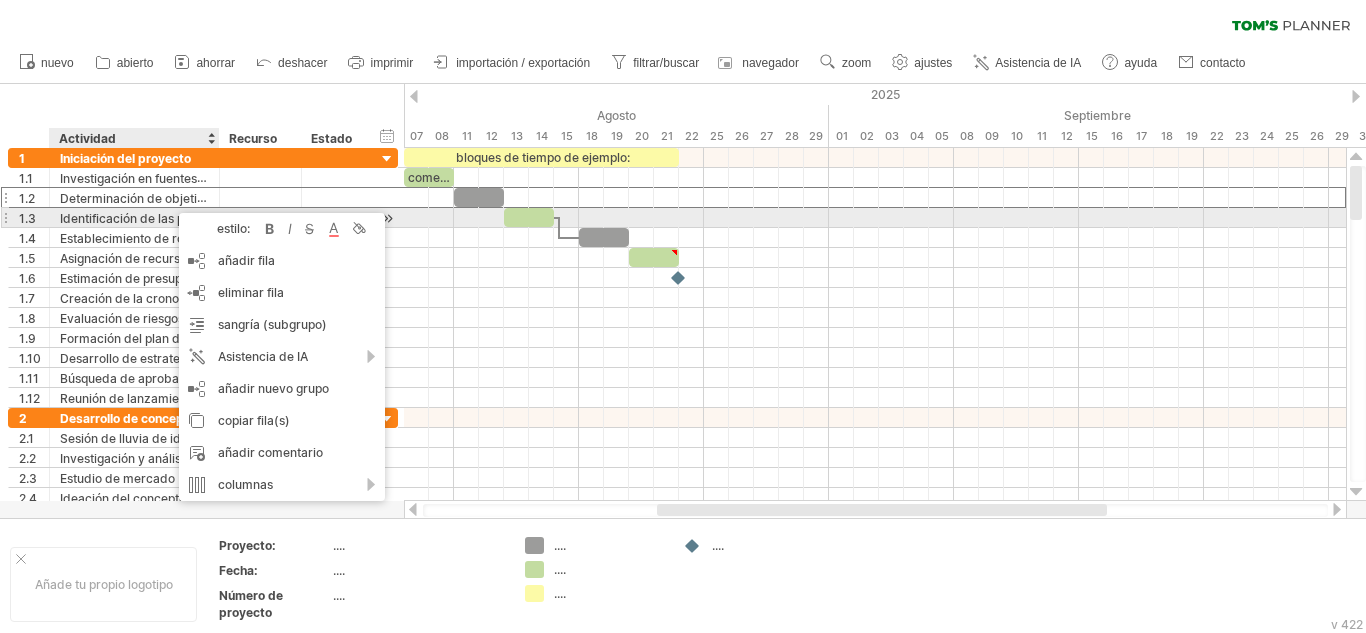 click on "estilo:" at bounding box center [233, 228] 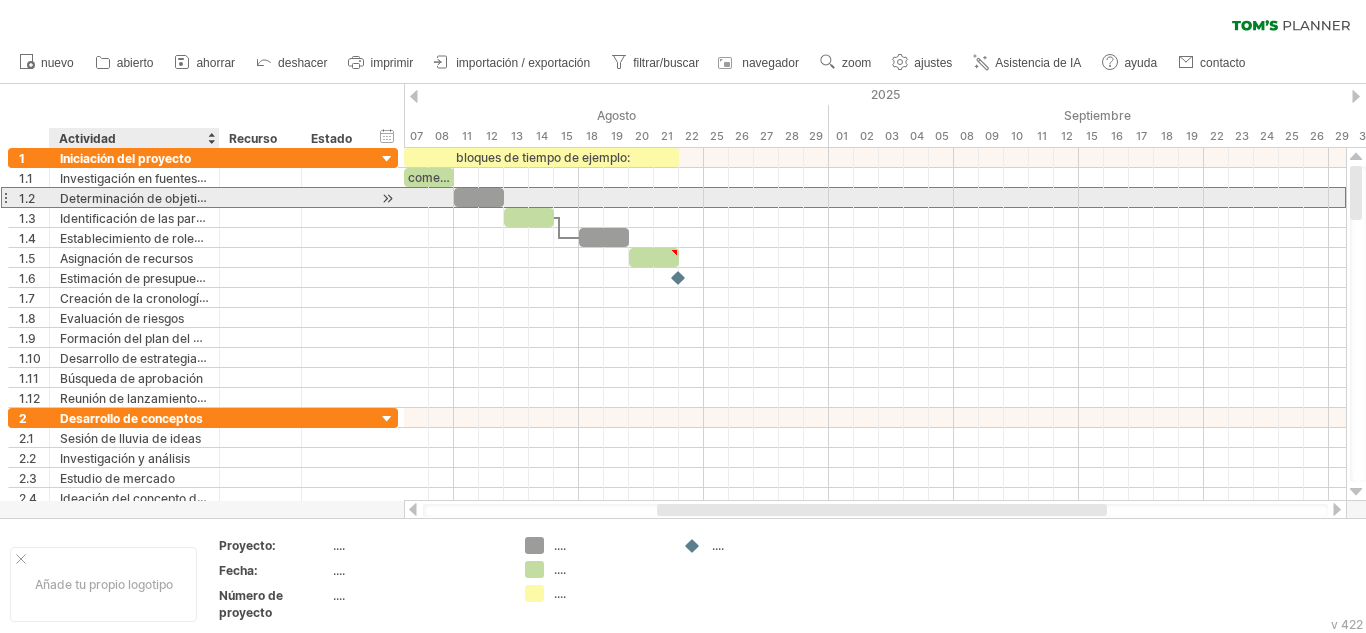click on "Determinación de objetivos" at bounding box center [138, 198] 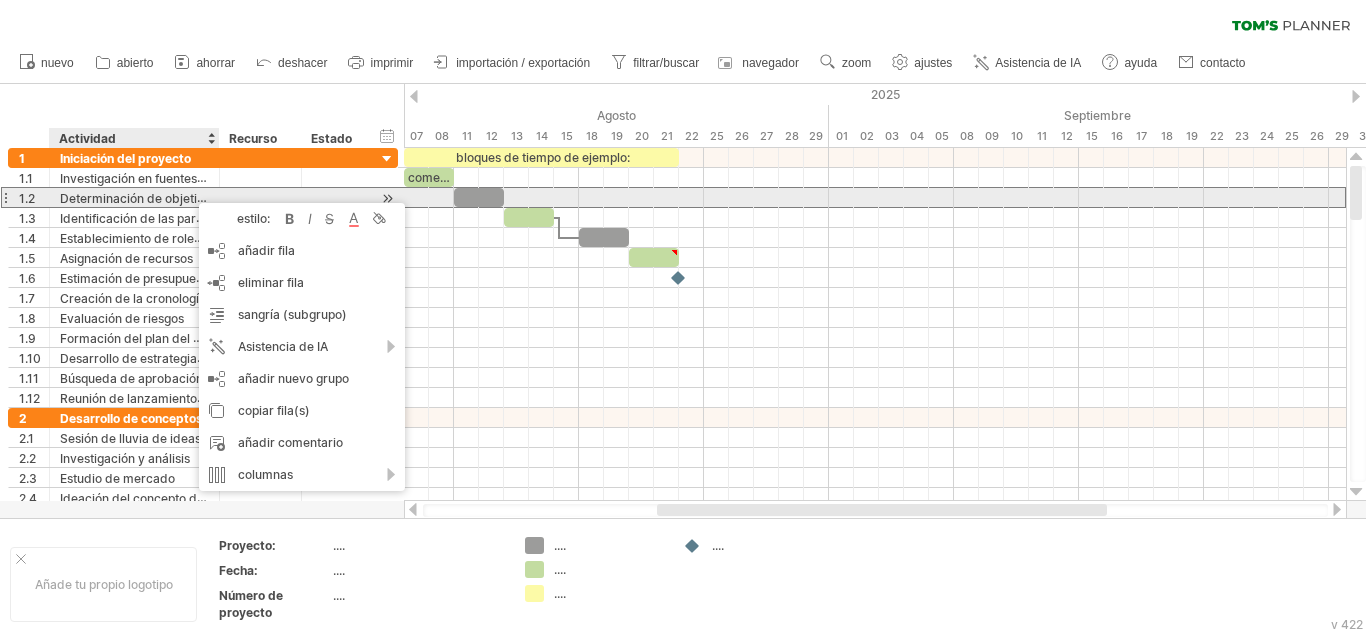 click on "Determinación de objetivos" at bounding box center (138, 198) 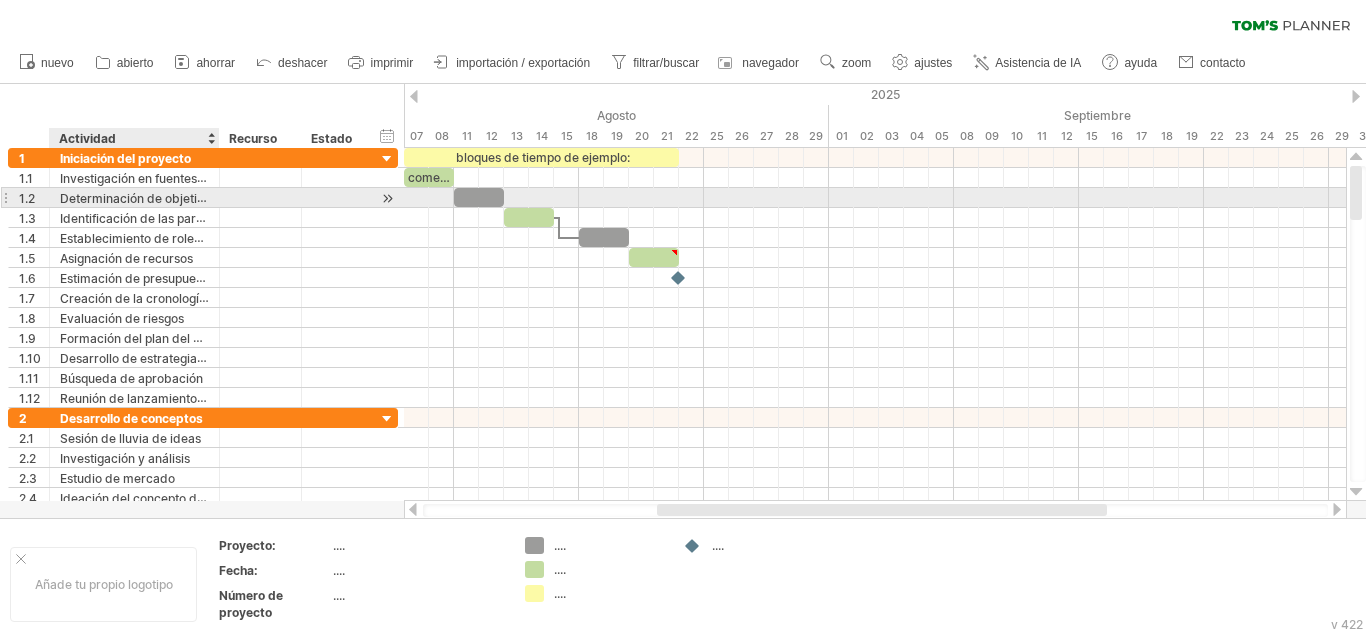 click on "Determinación de objetivos" at bounding box center [138, 198] 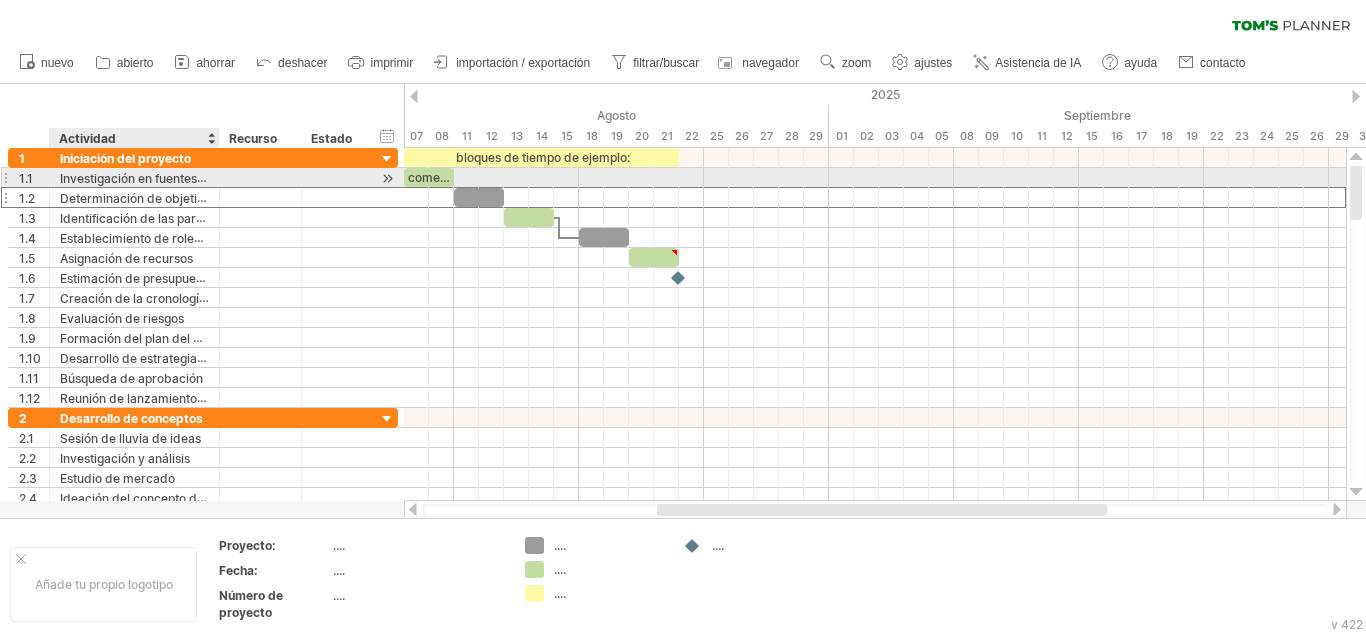 click on "Investigación en fuentes oficiales ([INSTITUTION], [INSTITUTION], [INSTITUTION])." at bounding box center [298, 178] 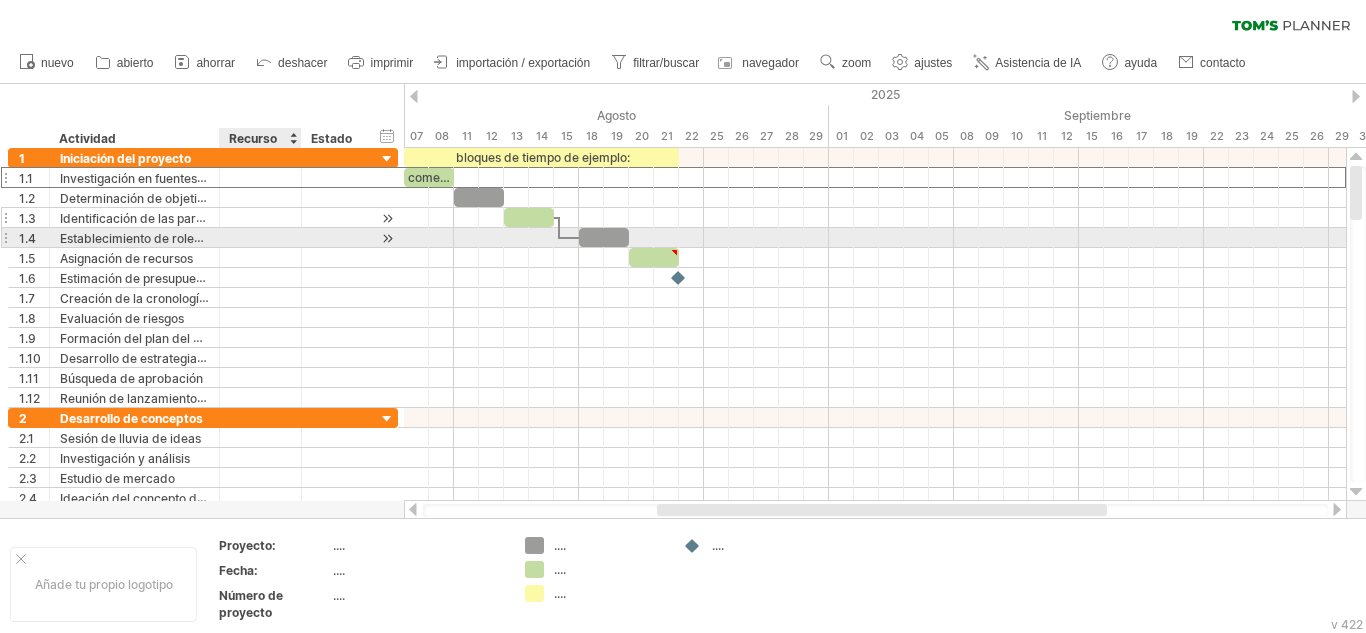 click at bounding box center (260, 217) 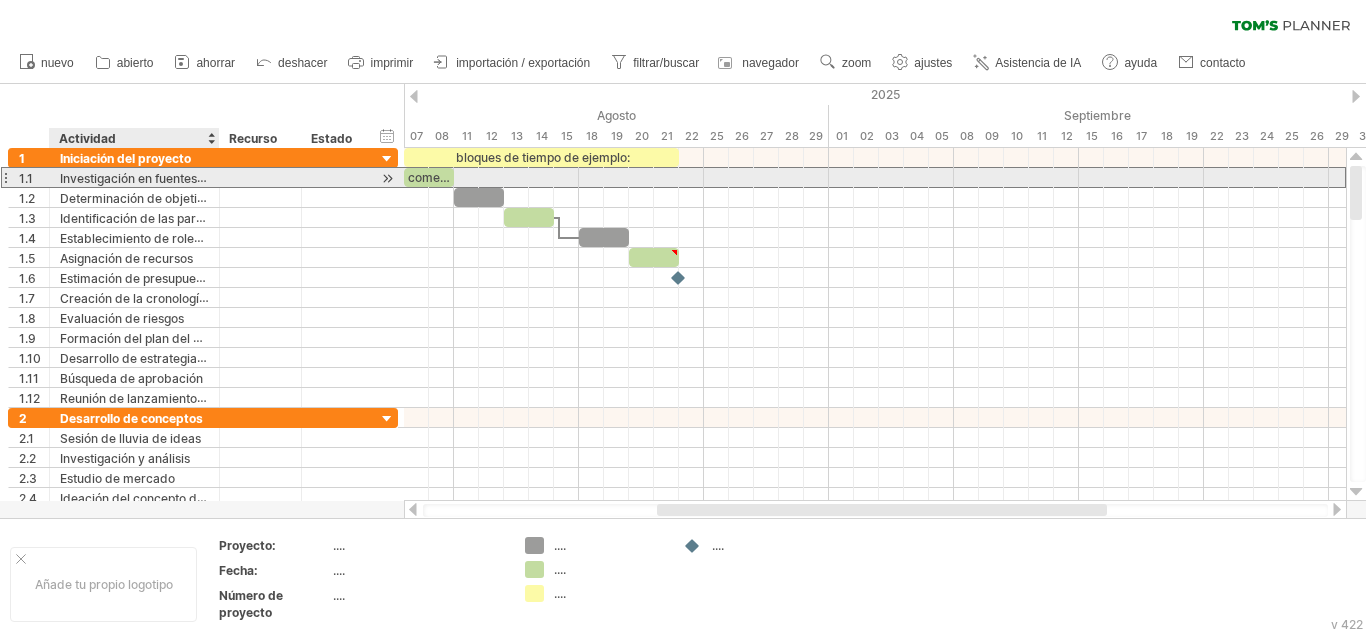 click on "Investigación en fuentes oficiales ([INSTITUTION], [INSTITUTION], [INSTITUTION])." at bounding box center [298, 178] 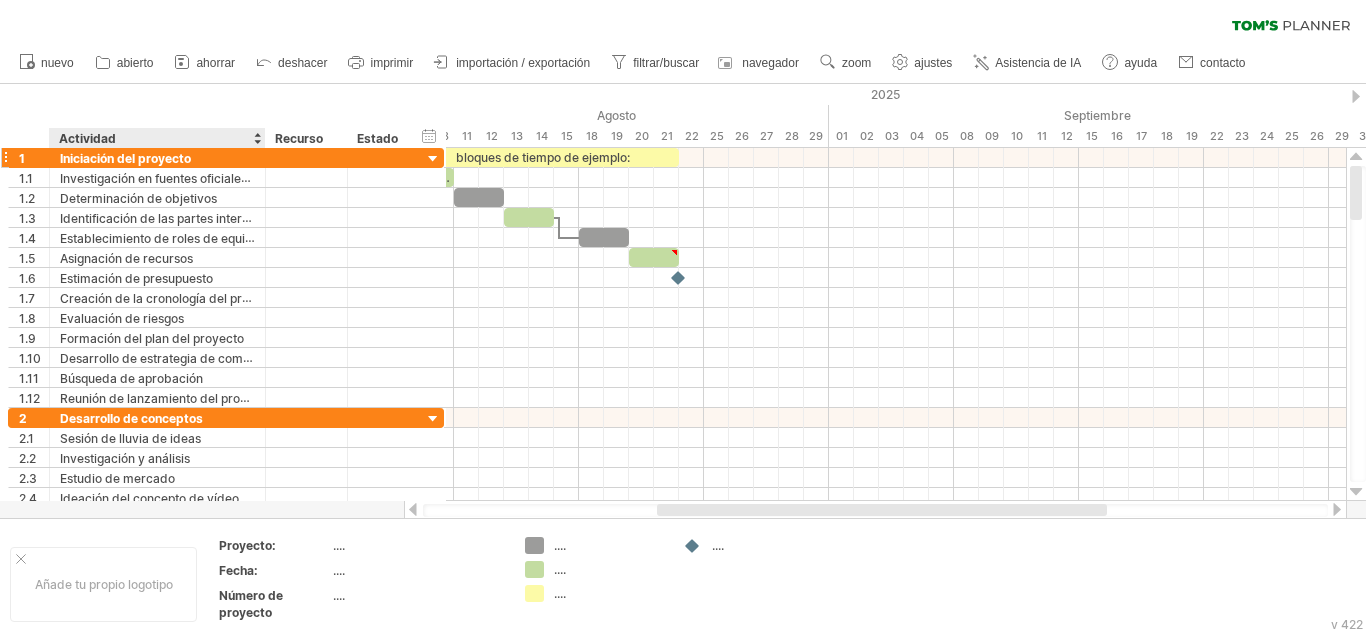 drag, startPoint x: 217, startPoint y: 145, endPoint x: 263, endPoint y: 150, distance: 46.270943 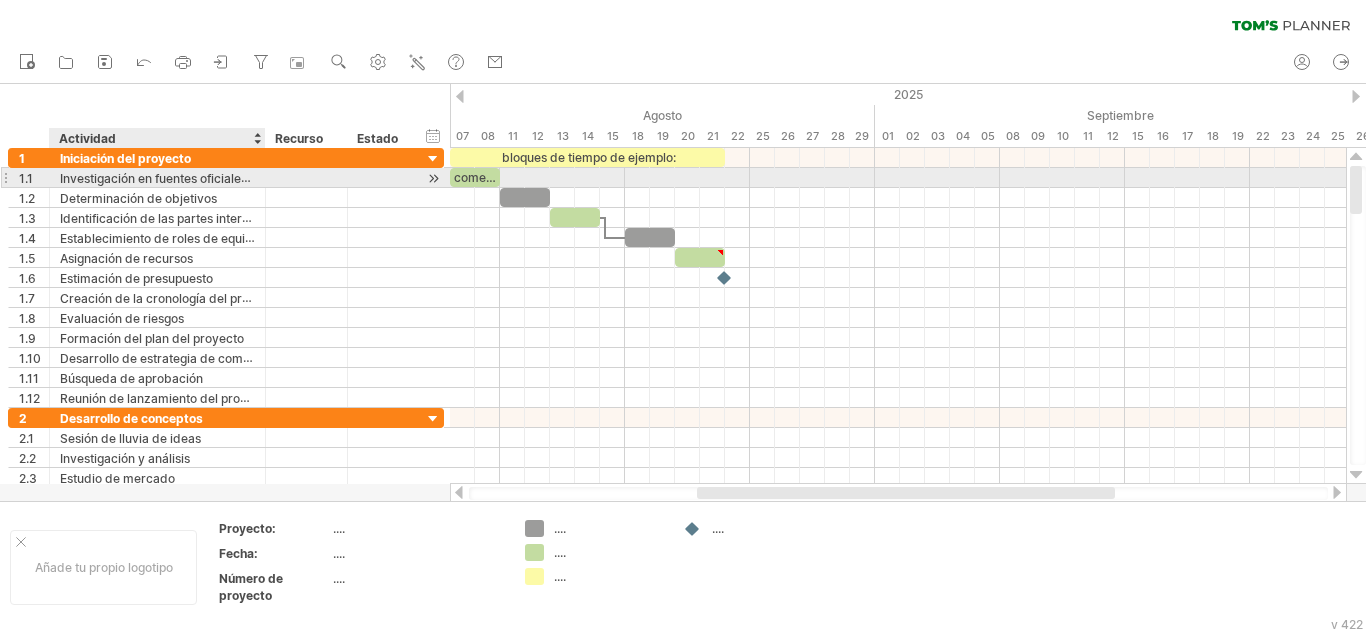 click on "Investigación en fuentes oficiales ([INSTITUTION], [INSTITUTION], [INSTITUTION])." at bounding box center [298, 178] 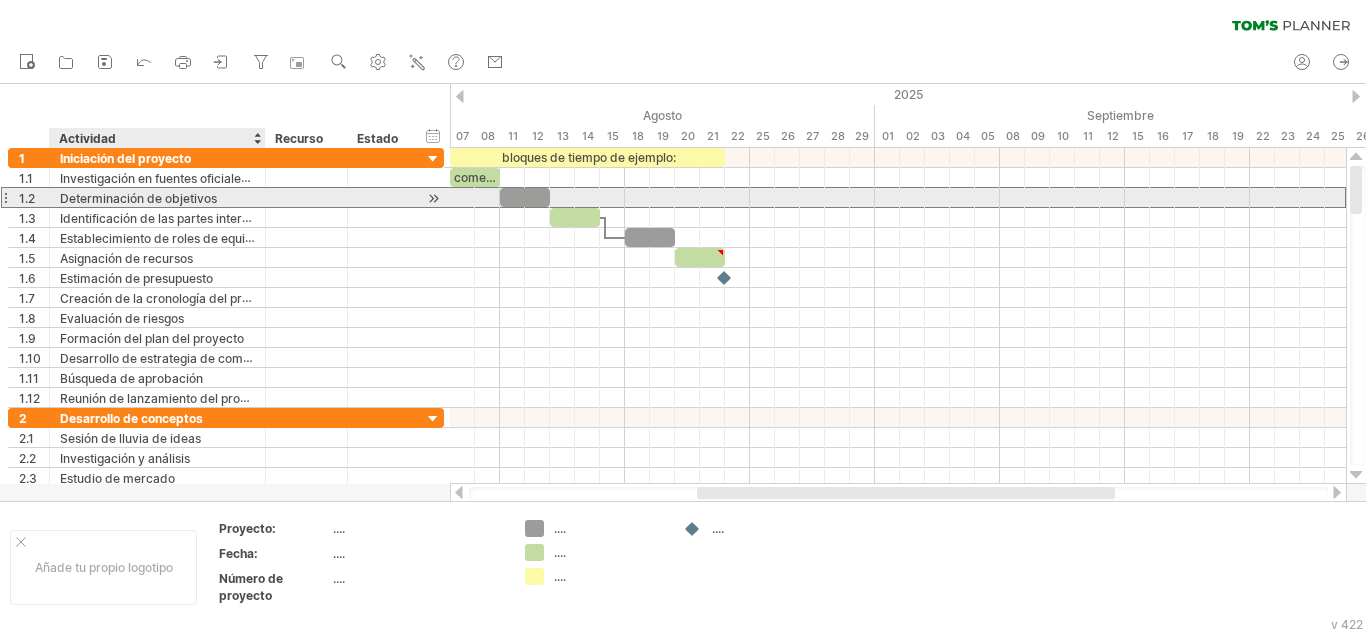 click on "Determinación de objetivos" at bounding box center [157, 197] 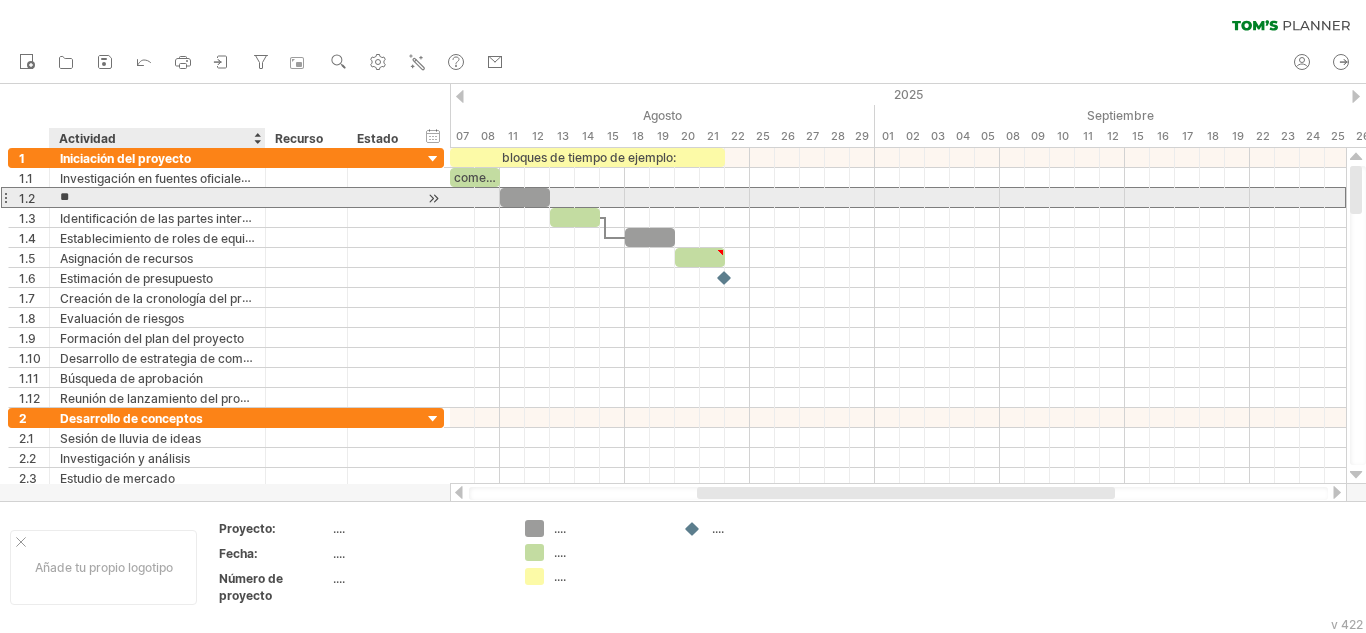 type on "*" 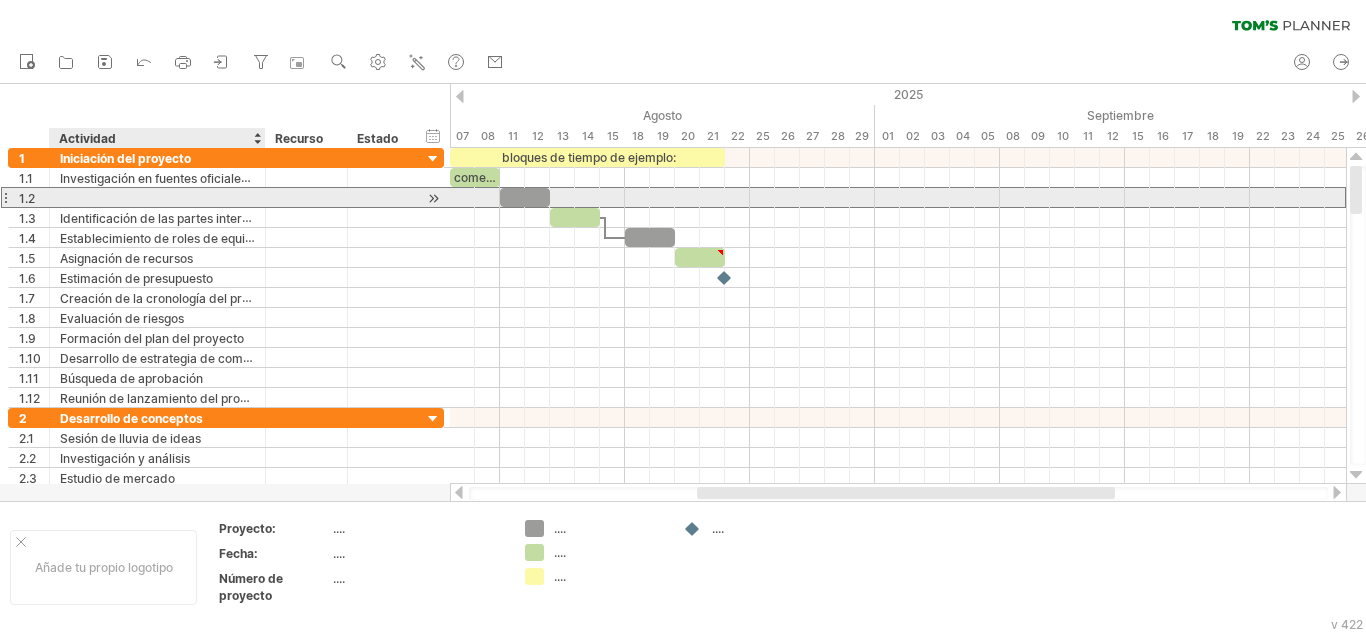 click at bounding box center (157, 197) 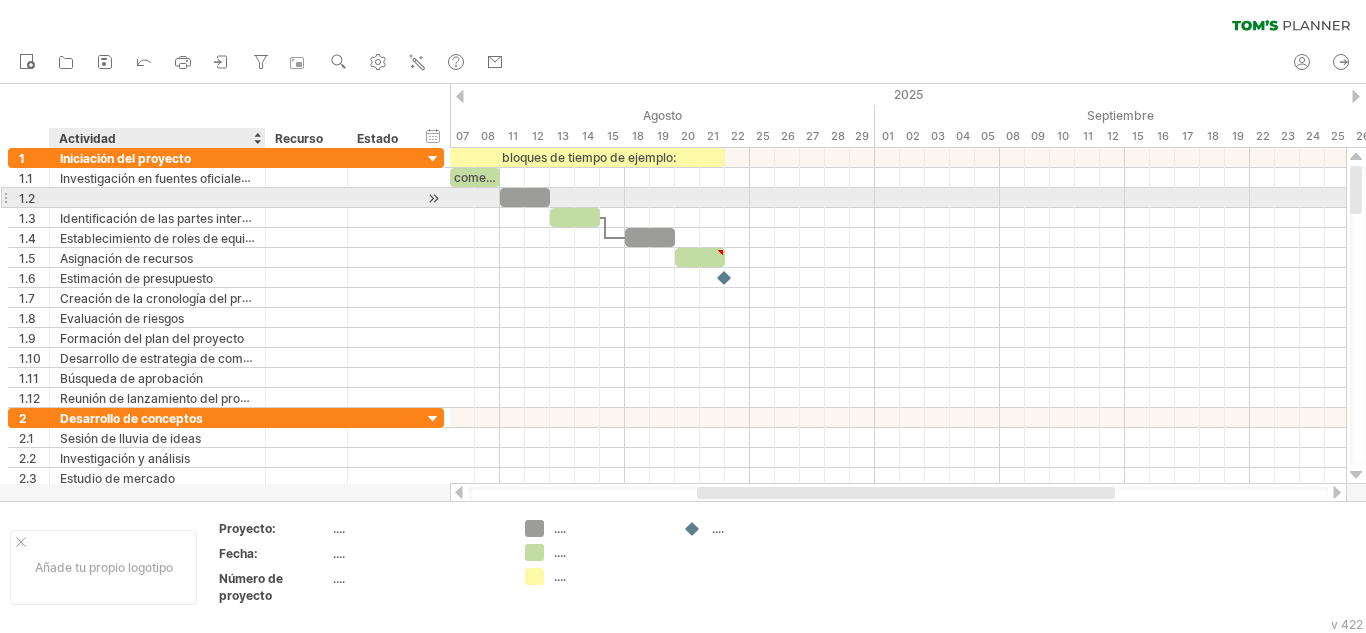 paste on "**********" 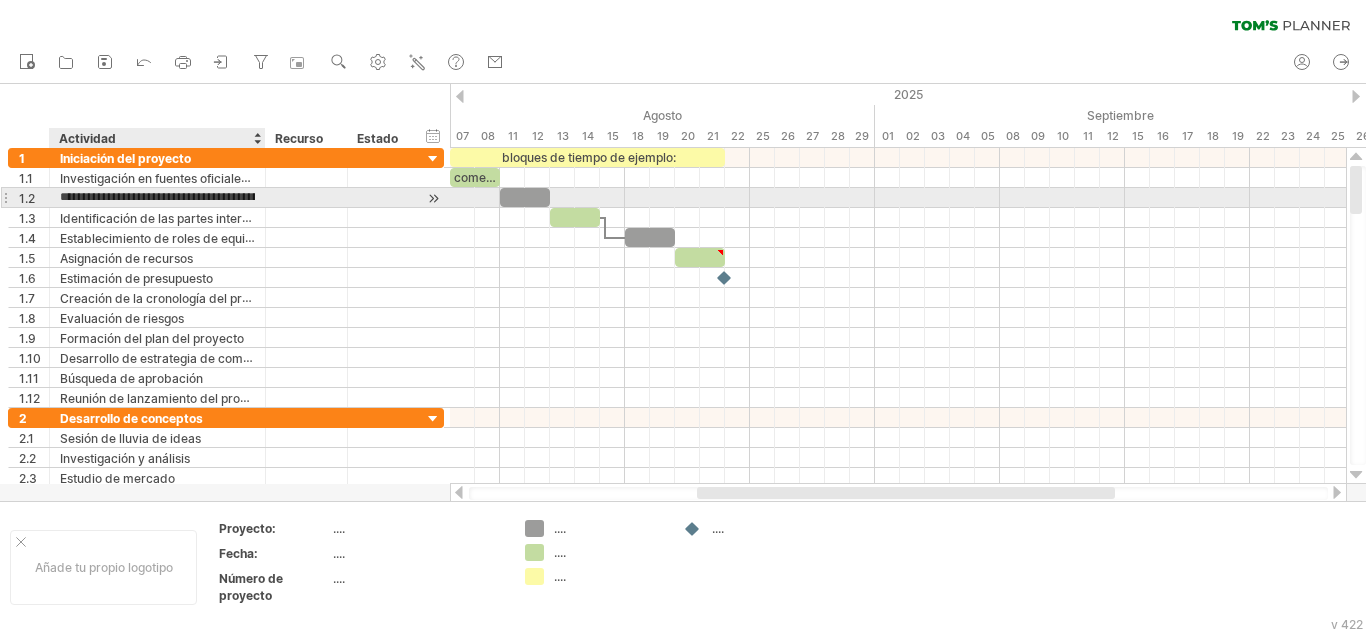 scroll, scrollTop: 0, scrollLeft: 139, axis: horizontal 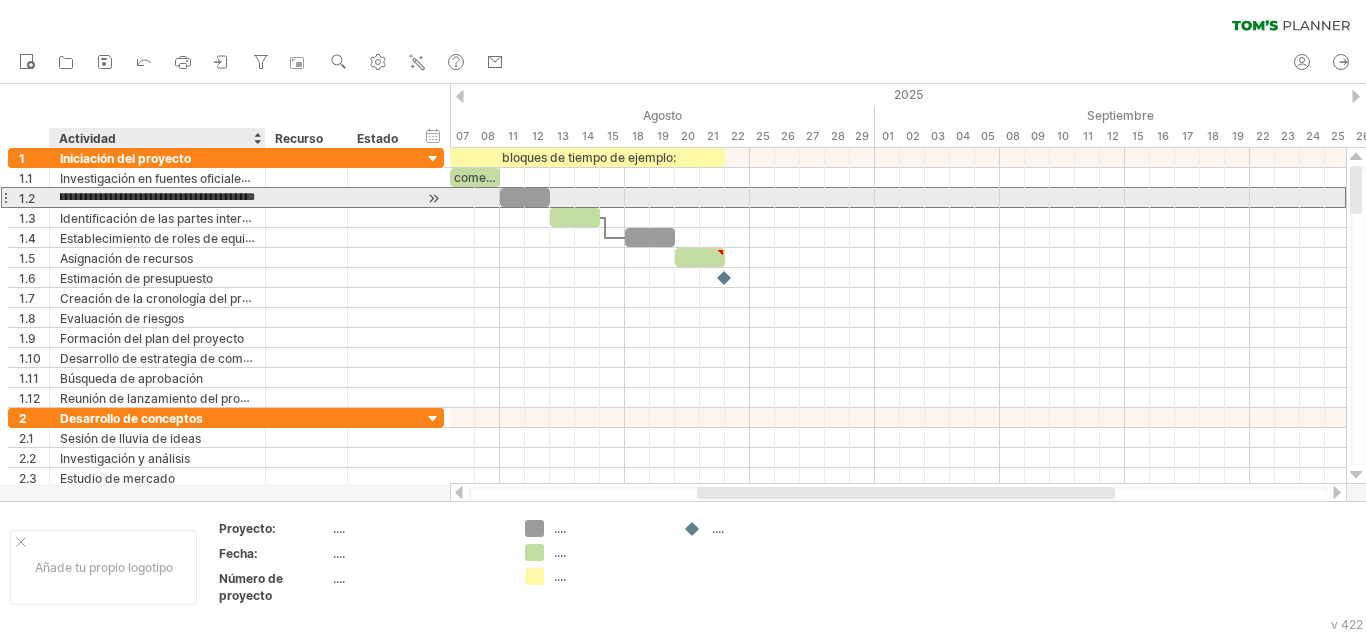 click on "**********" at bounding box center (157, 197) 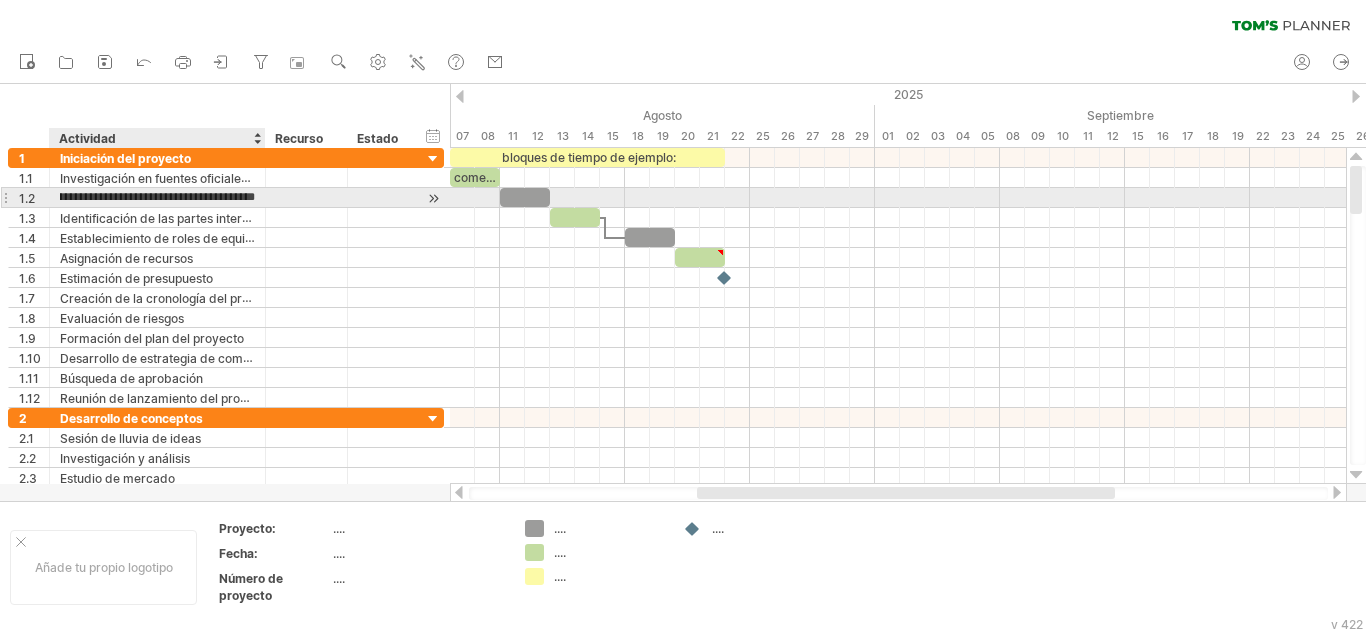 click on "**********" at bounding box center [157, 197] 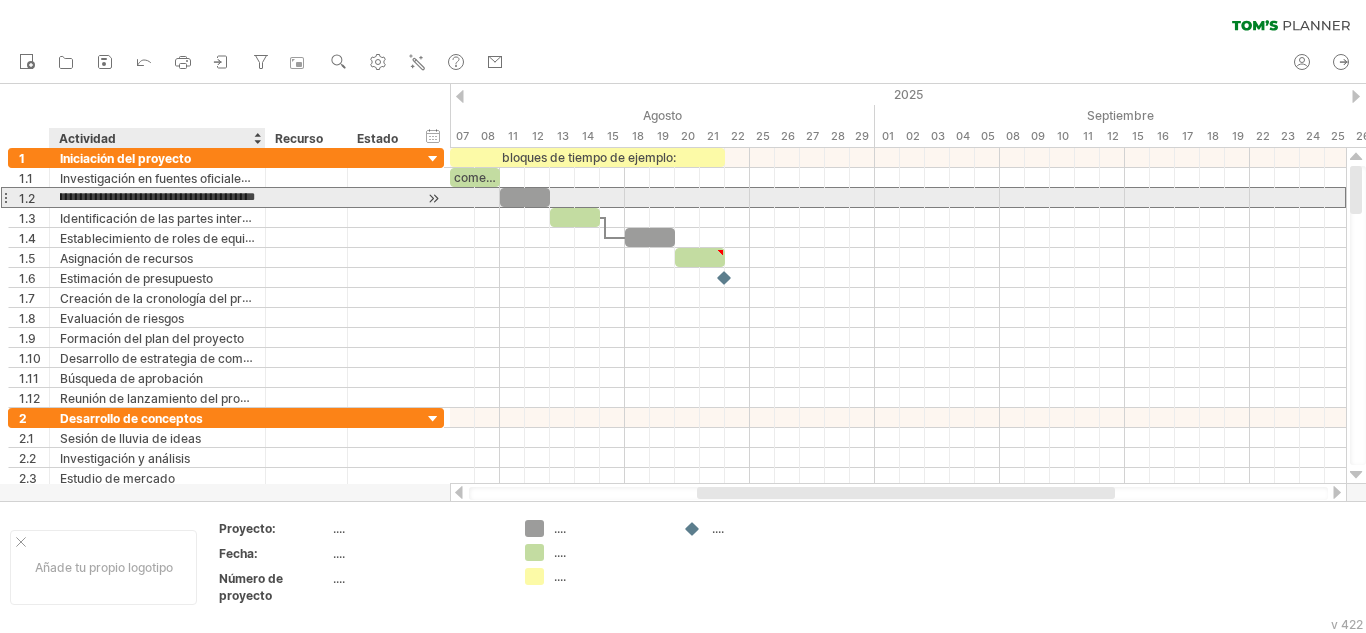 scroll, scrollTop: 0, scrollLeft: 127, axis: horizontal 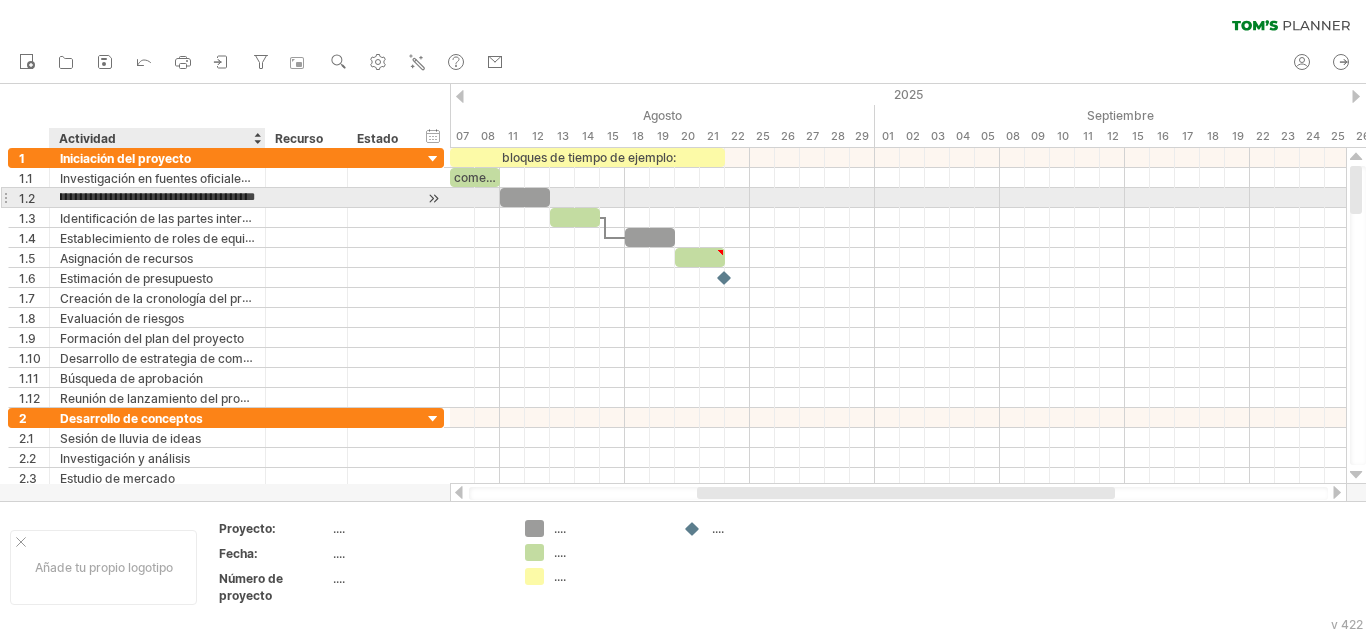 click on "**********" at bounding box center (157, 197) 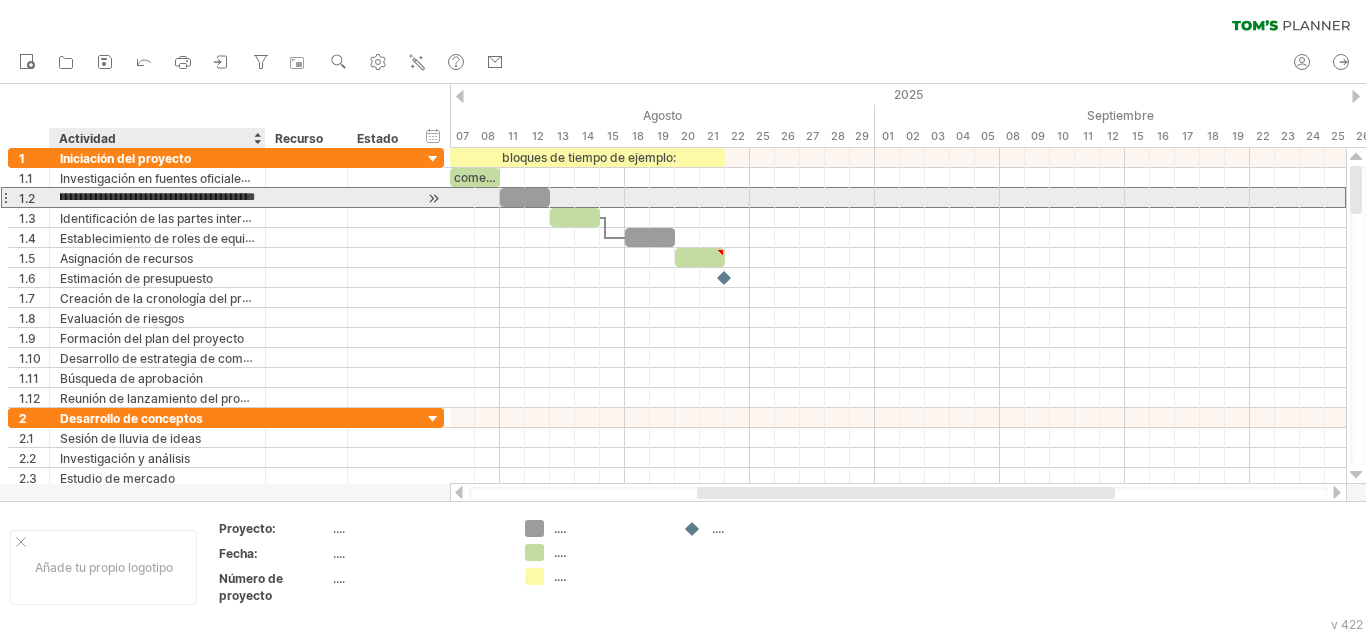 click on "**********" at bounding box center (157, 197) 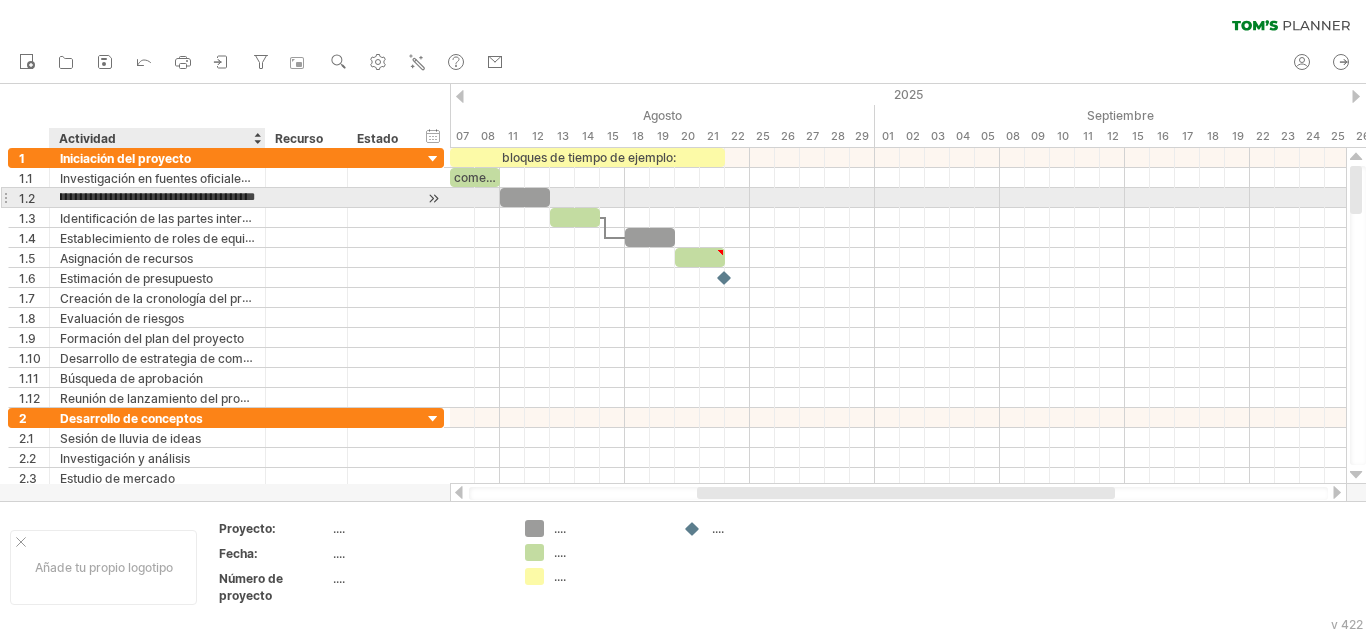 click on "**********" at bounding box center [157, 197] 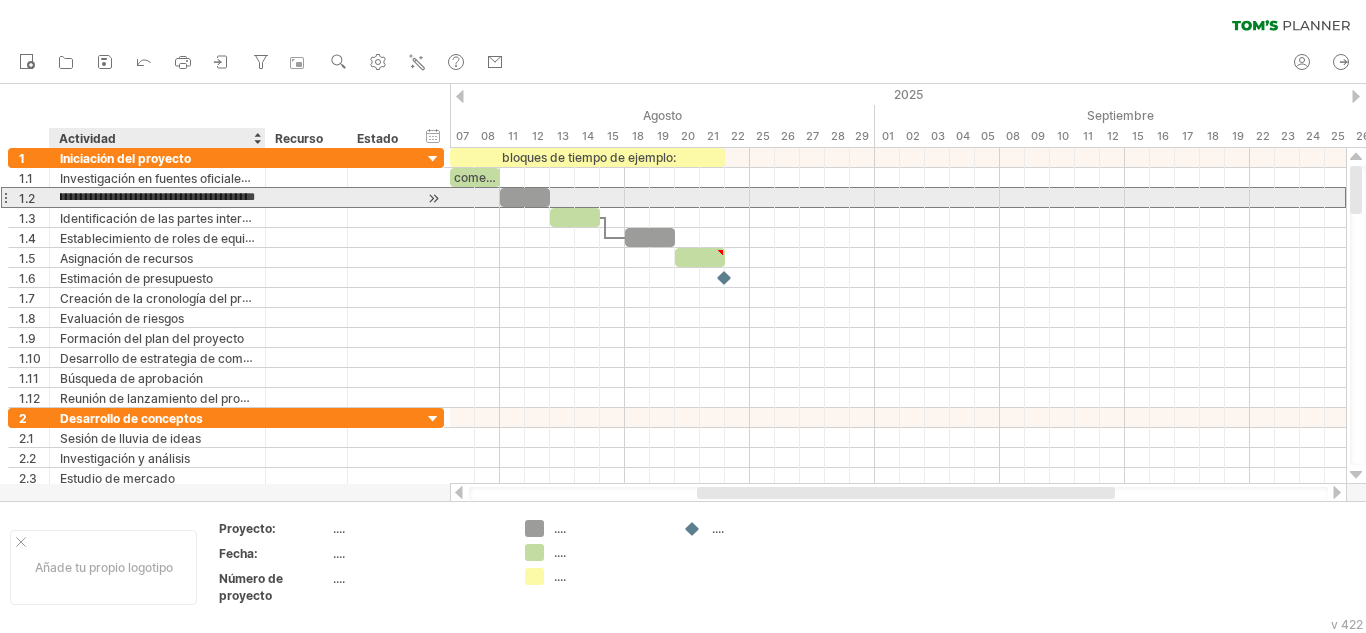 click on "**********" at bounding box center [157, 197] 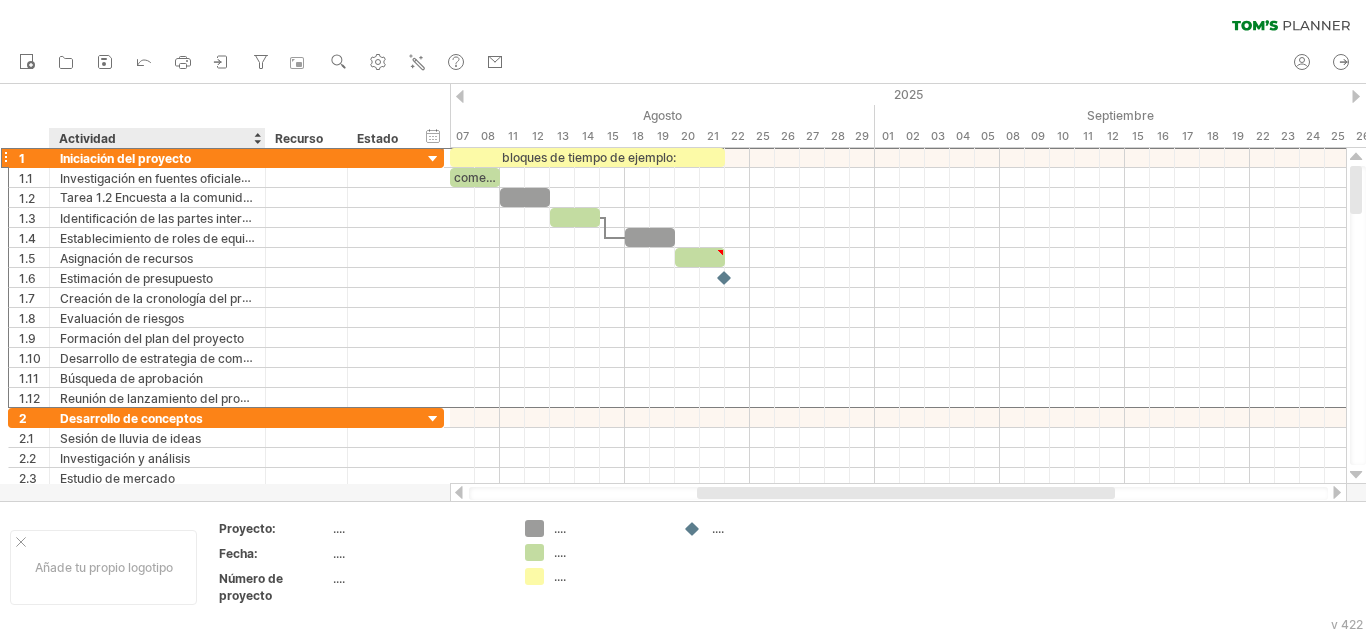 click at bounding box center (307, 157) 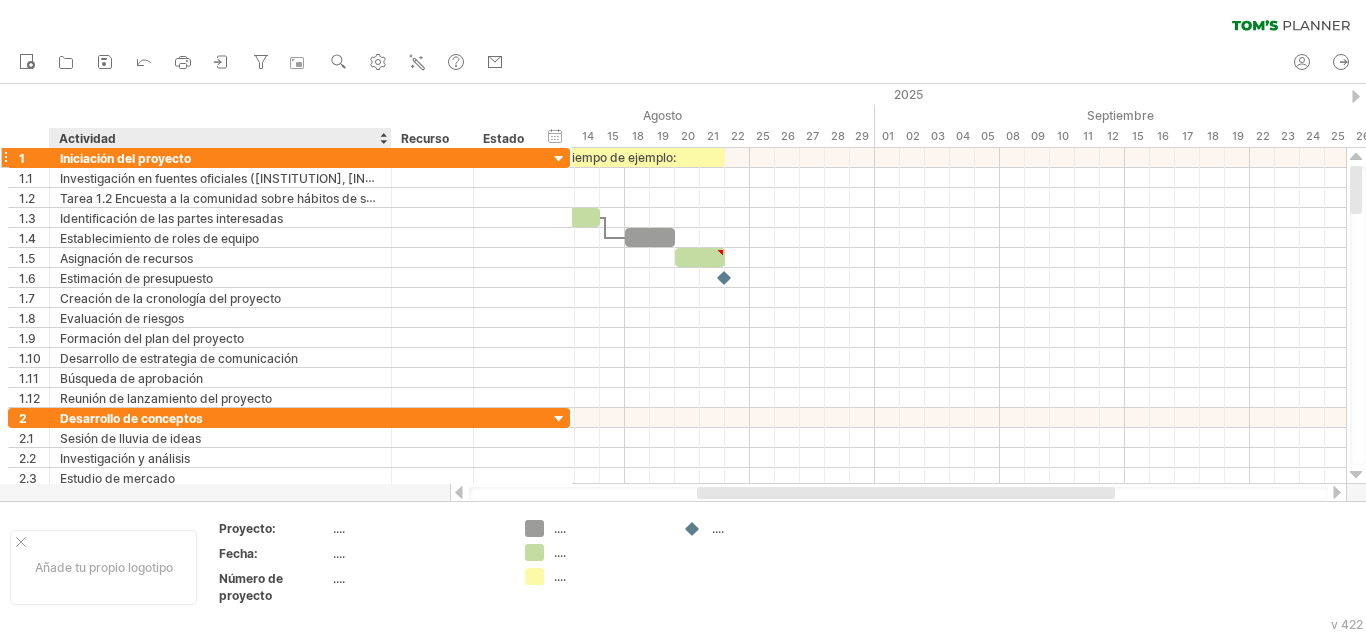 drag, startPoint x: 263, startPoint y: 148, endPoint x: 389, endPoint y: 155, distance: 126.1943 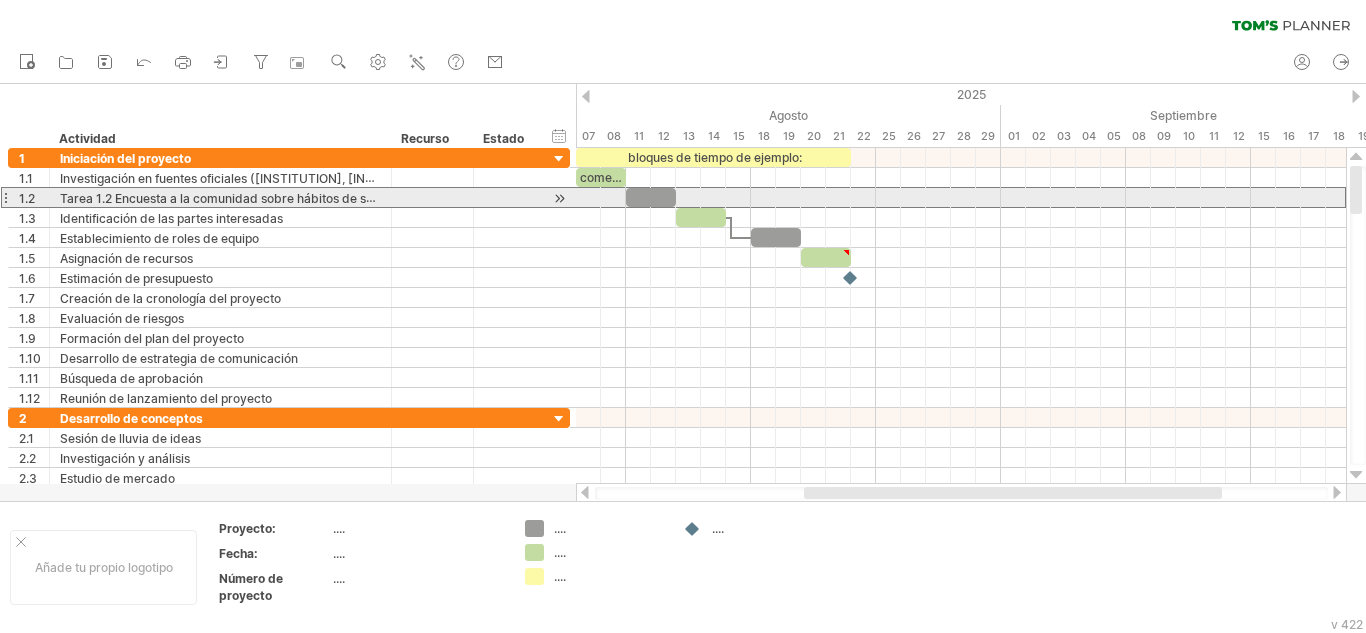 click on "Tarea 1.2 Encuesta a la comunidad sobre hábitos de salud" at bounding box center [225, 198] 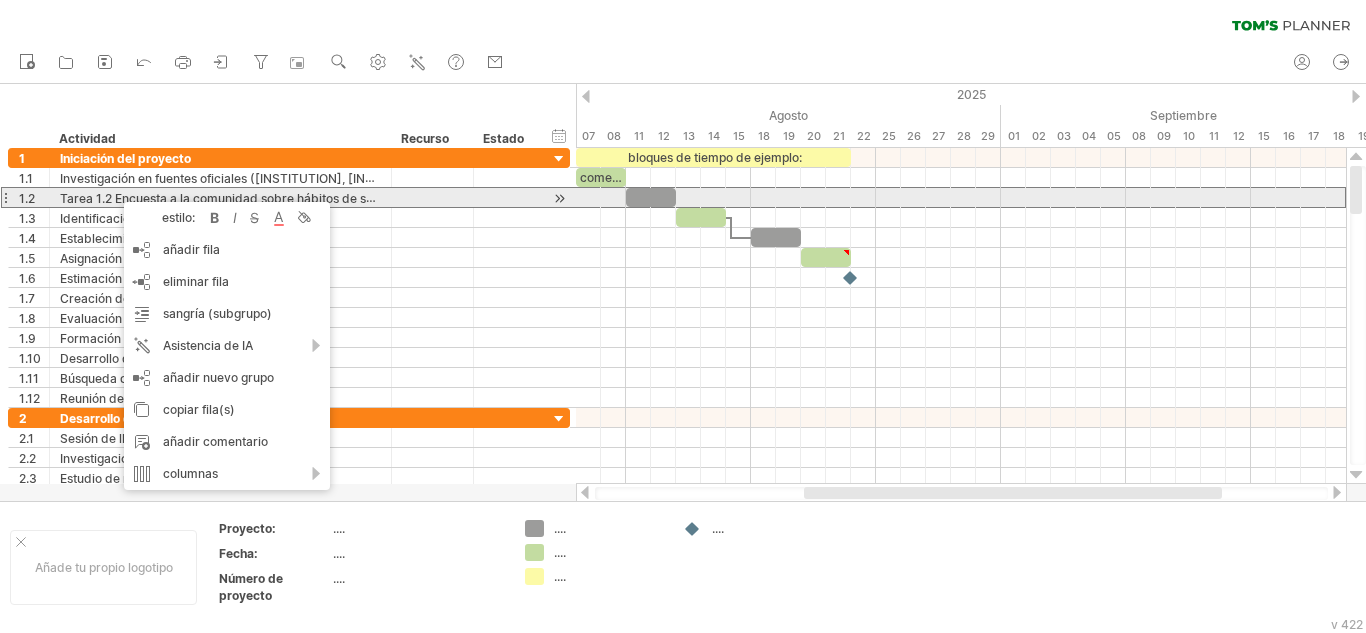 click on "Tarea 1.2 Encuesta a la comunidad sobre hábitos de salud" at bounding box center [225, 198] 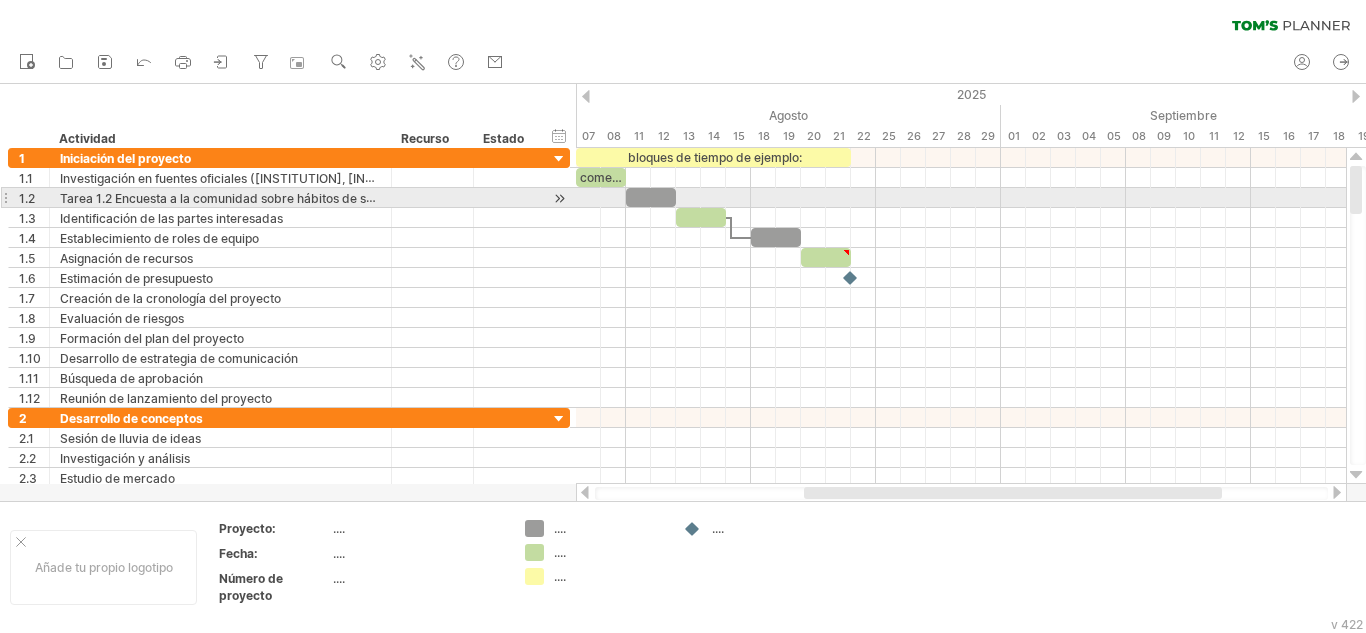 click on "Tarea 1.2 Encuesta a la comunidad sobre hábitos de salud" at bounding box center (225, 198) 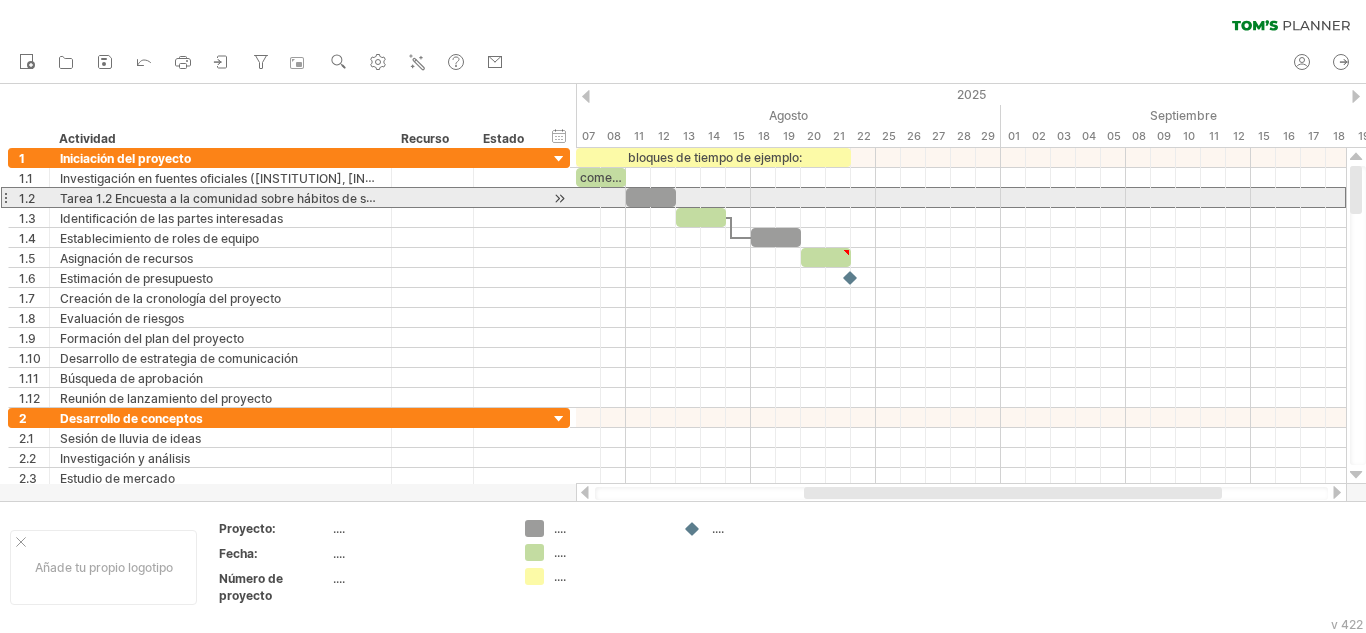 click on "Tarea 1.2 Encuesta a la comunidad sobre hábitos de salud" at bounding box center [225, 198] 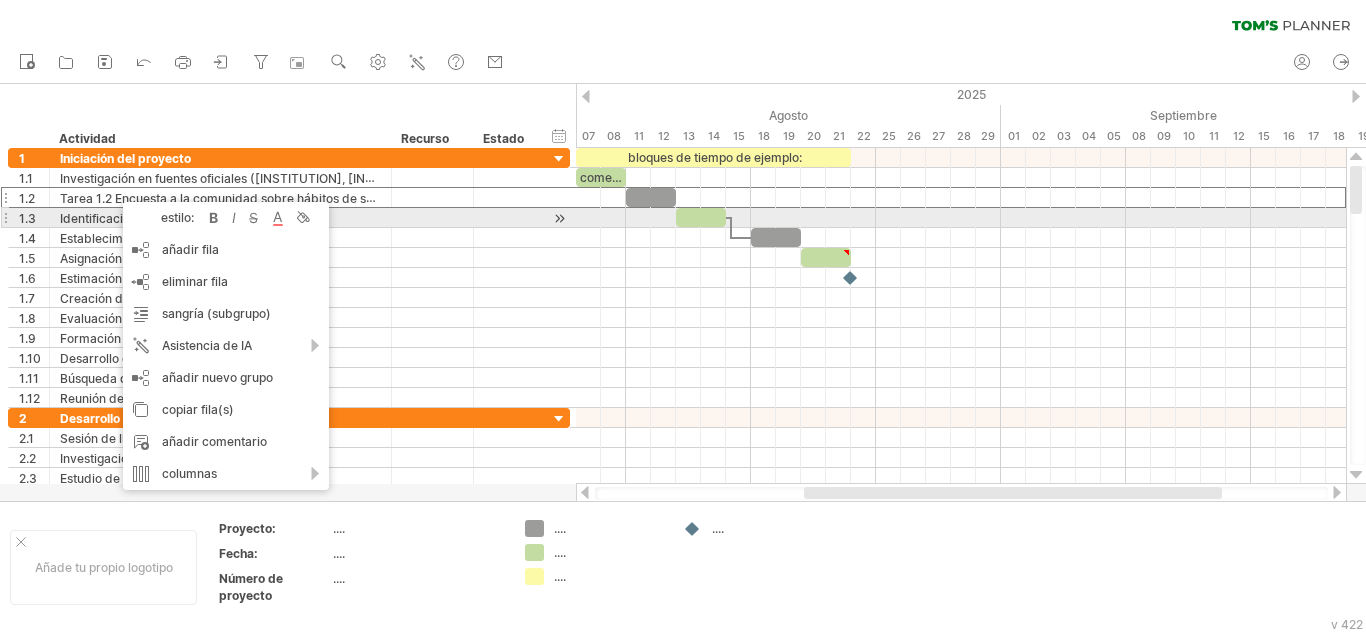 click on "estilo:" at bounding box center [177, 217] 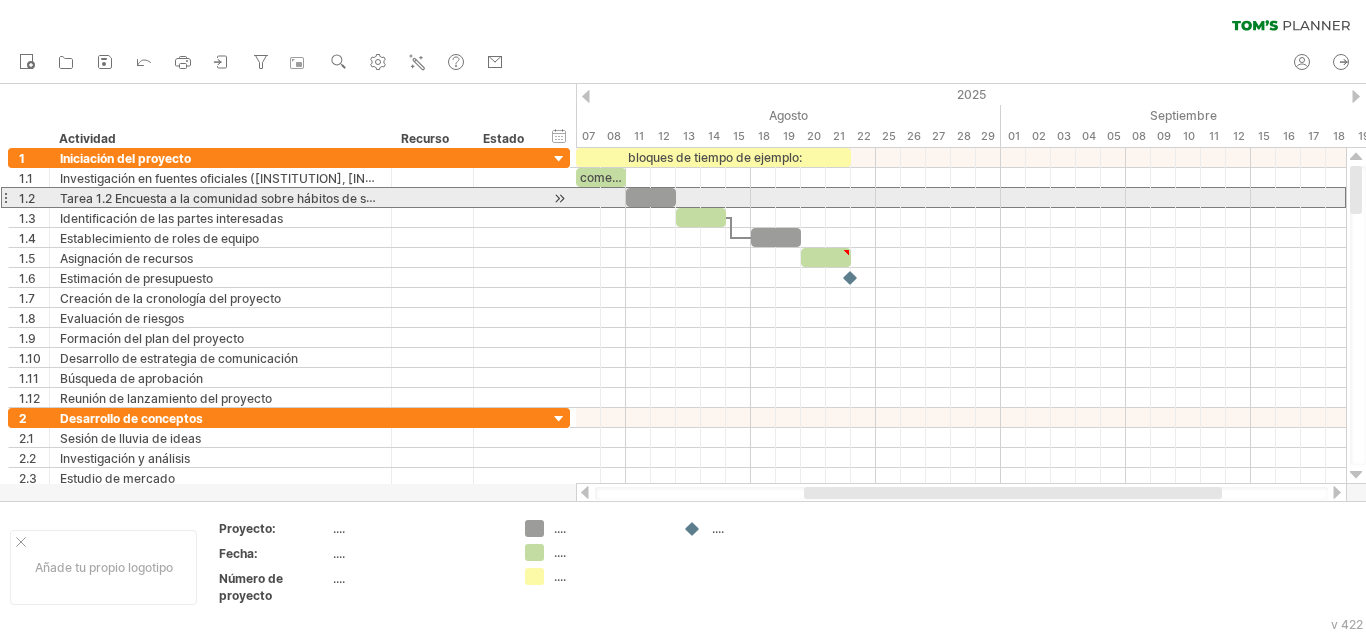 click on "Tarea 1.2 Encuesta a la comunidad sobre hábitos de salud" at bounding box center [225, 197] 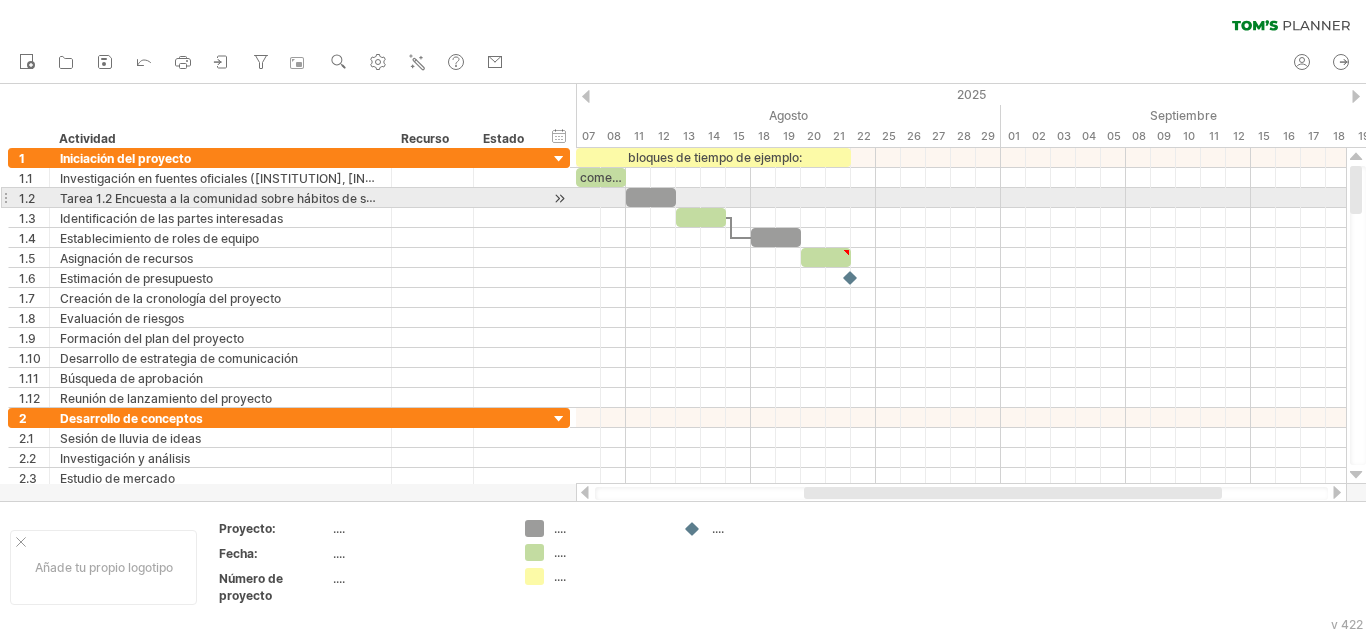 click on "Tarea 1.2 Encuesta a la comunidad sobre hábitos de salud" at bounding box center (225, 198) 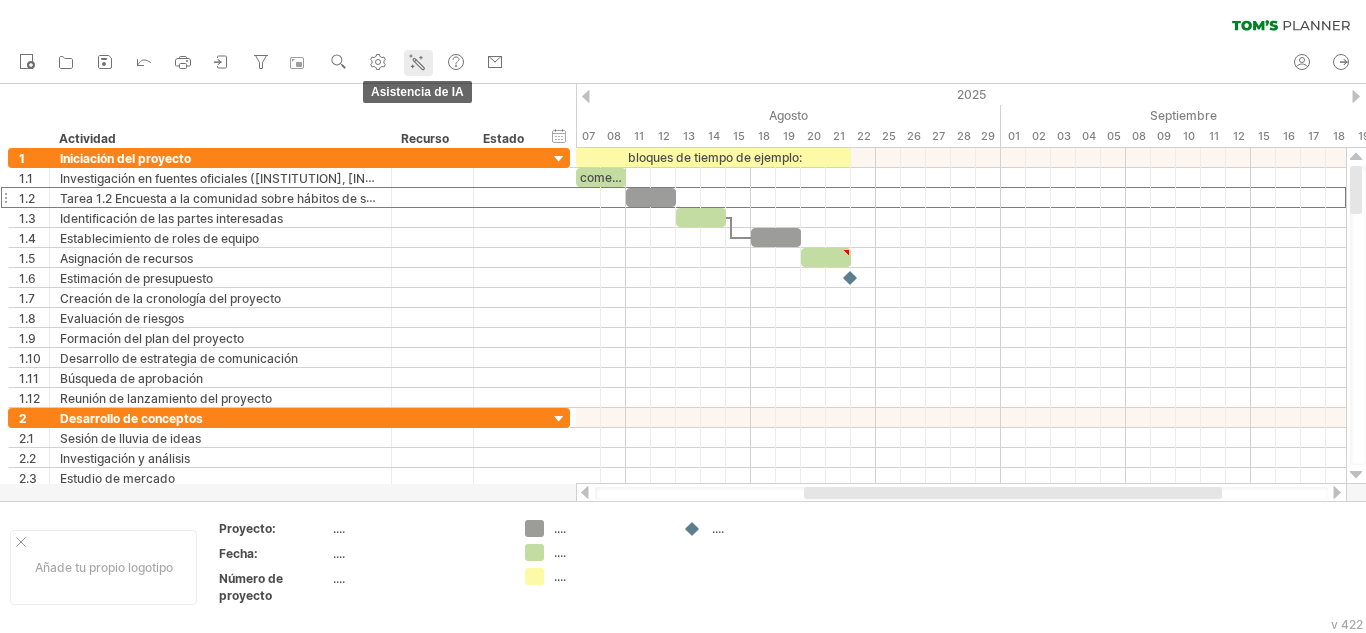 click 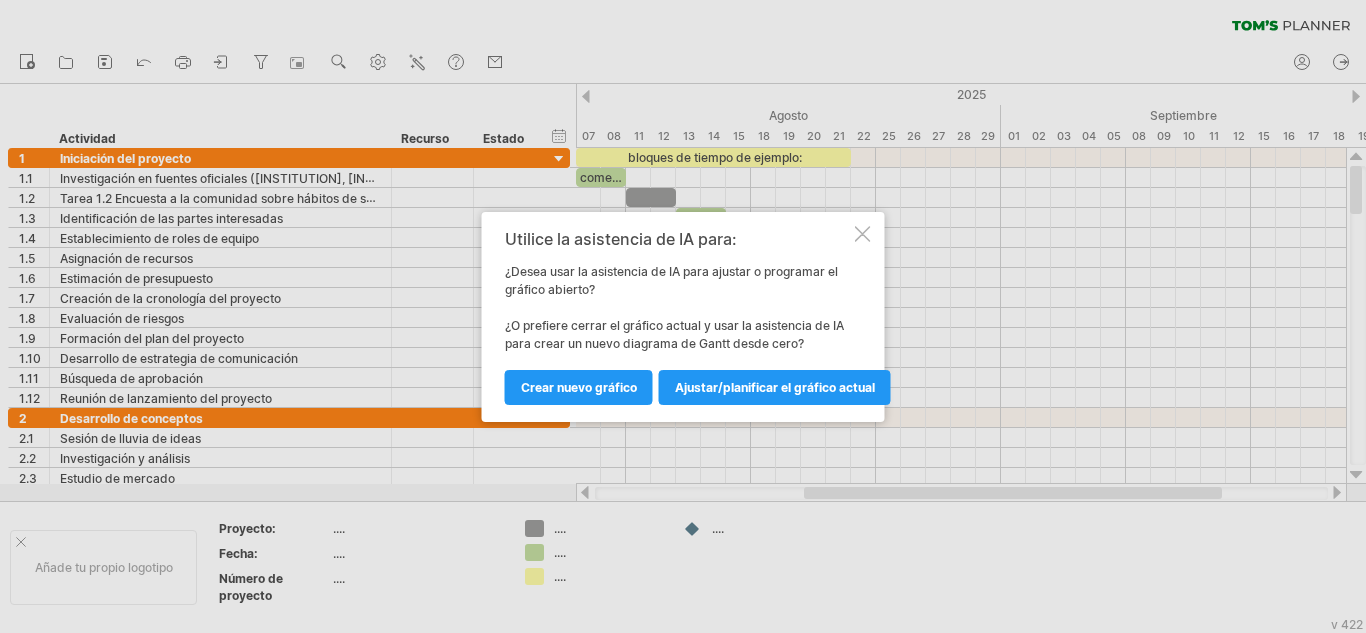 click on "Utilice la asistencia de IA para: ¿Desea usar la asistencia de IA para ajustar o programar el gráfico abierto?  ¿O prefiere cerrar el gráfico actual y usar la asistencia de IA para crear un nuevo diagrama de Gantt desde cero? Ajustar/planificar el gráfico actual Crear nuevo gráfico" at bounding box center (683, 317) 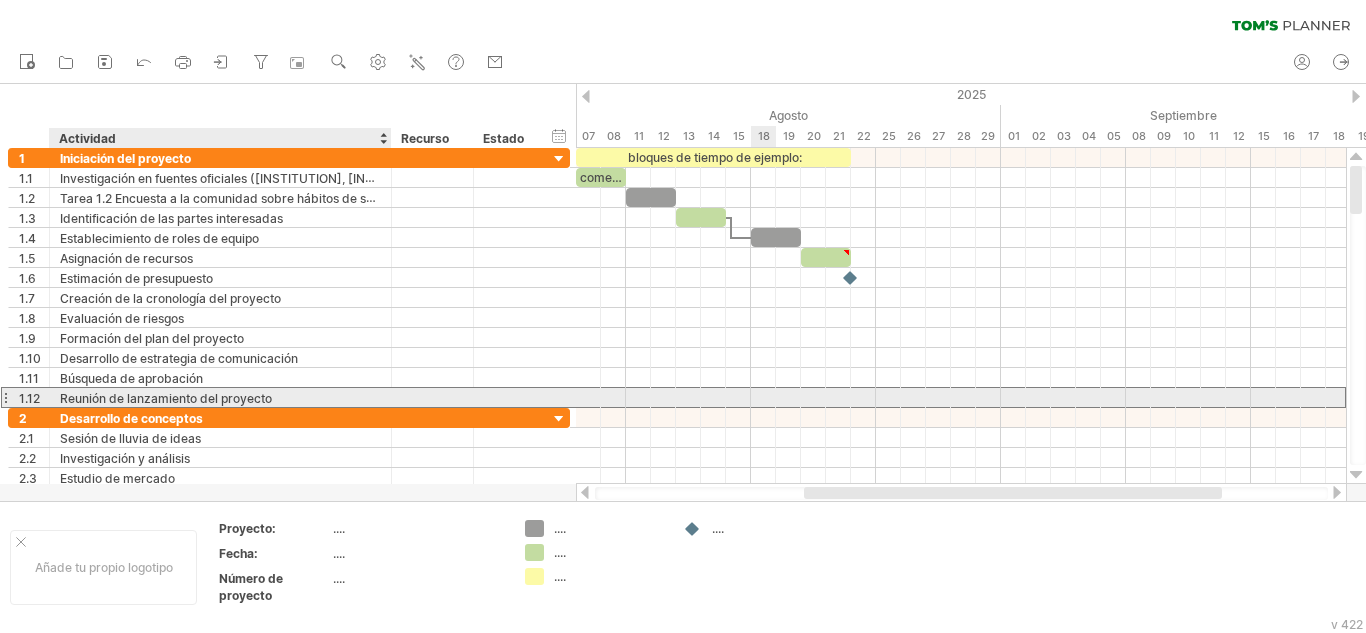 click on "Reunión de lanzamiento del proyecto" at bounding box center [166, 398] 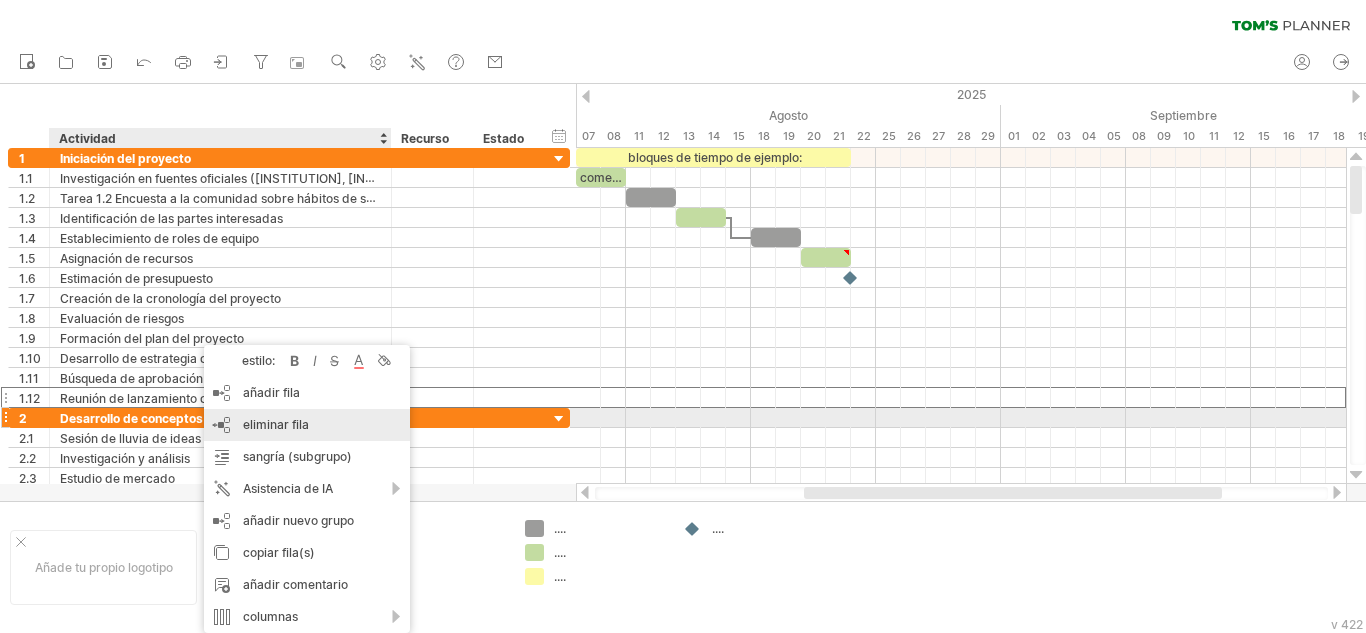 click on "eliminar fila" at bounding box center (276, 424) 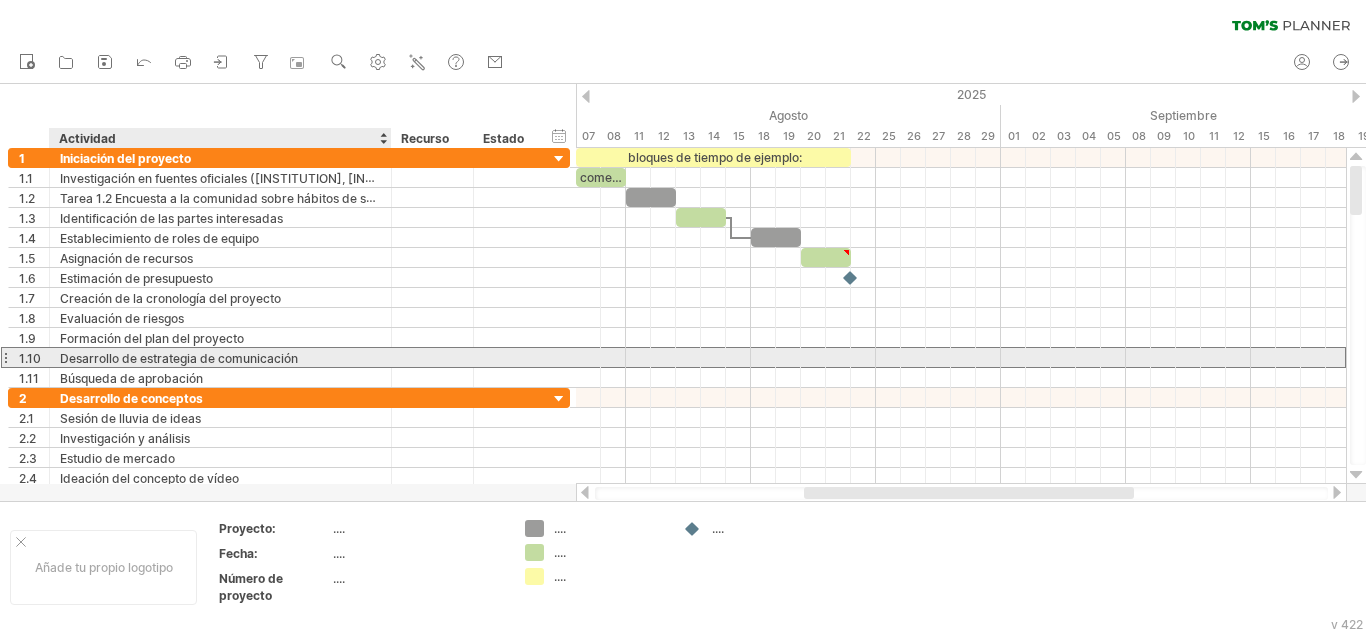 click on "Desarrollo de estrategia de comunicación" at bounding box center [179, 358] 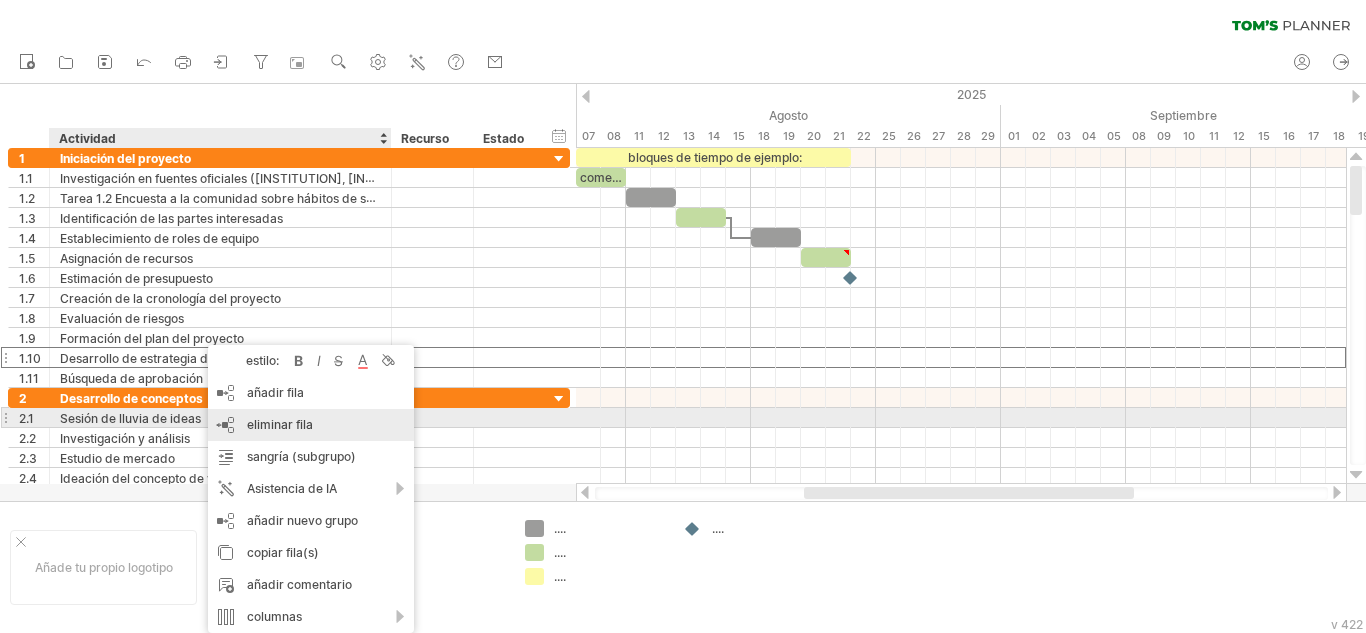 click on "eliminar fila" at bounding box center [280, 424] 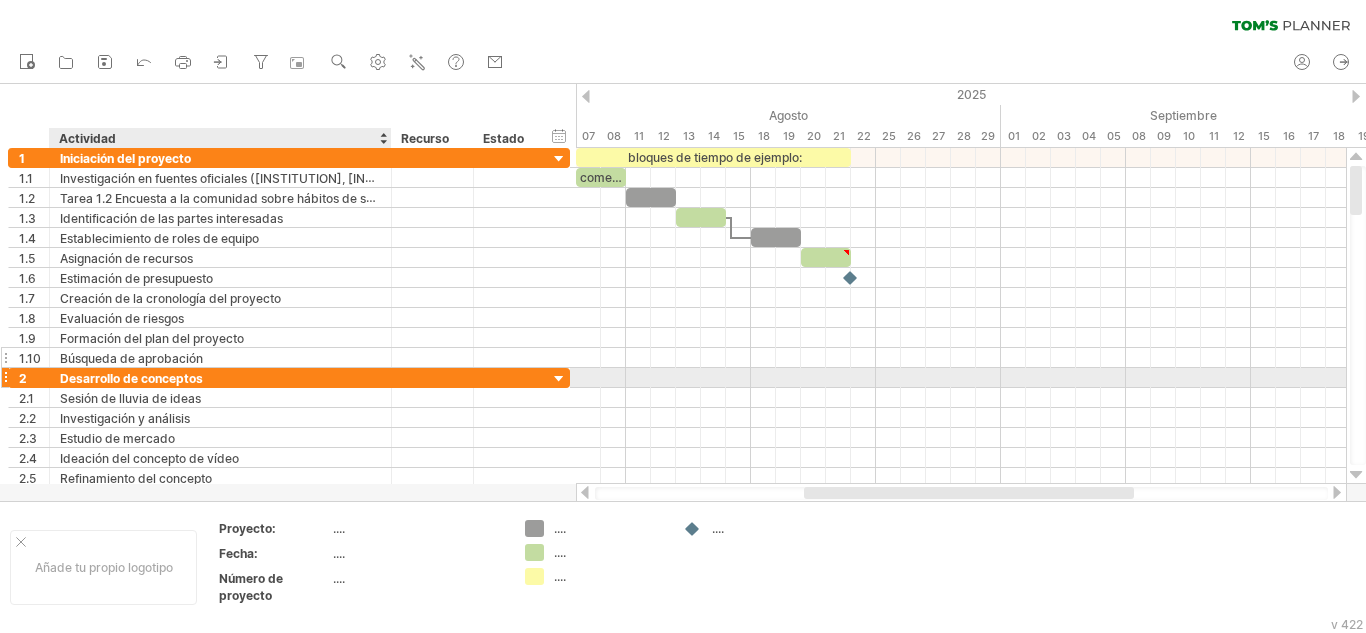 click on "Búsqueda de aprobación" at bounding box center [220, 357] 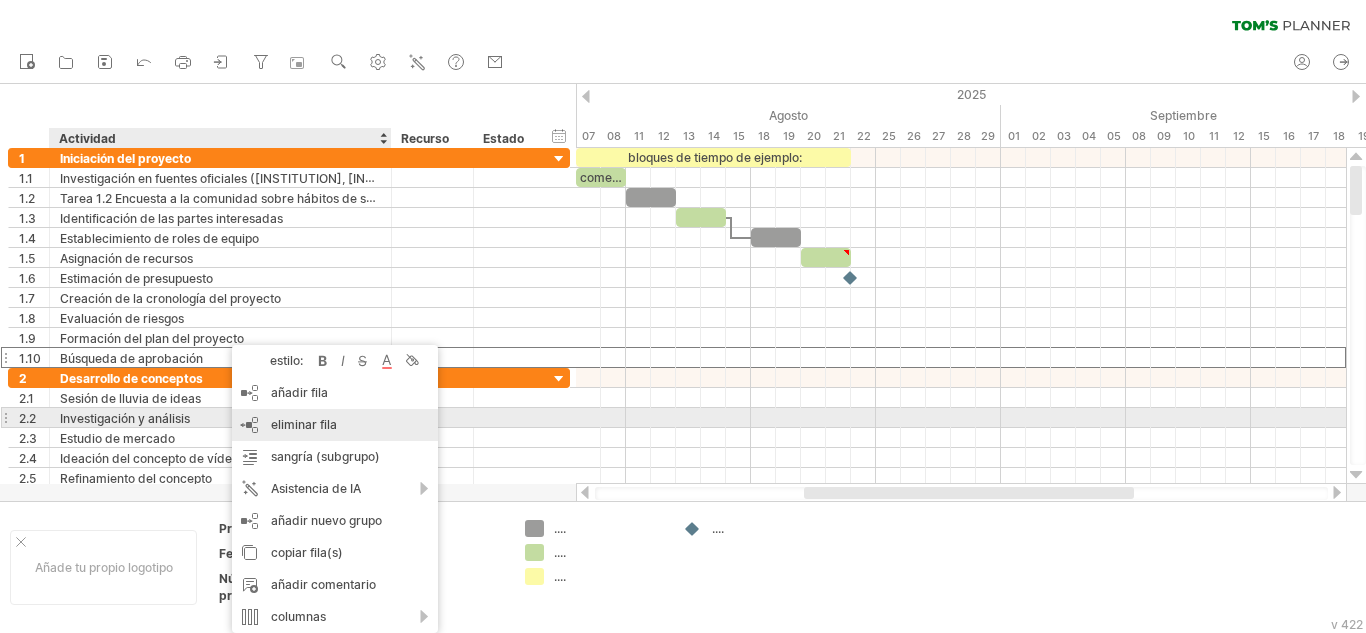 click on "eliminar fila eliminar filas seleccionadas" at bounding box center (335, 425) 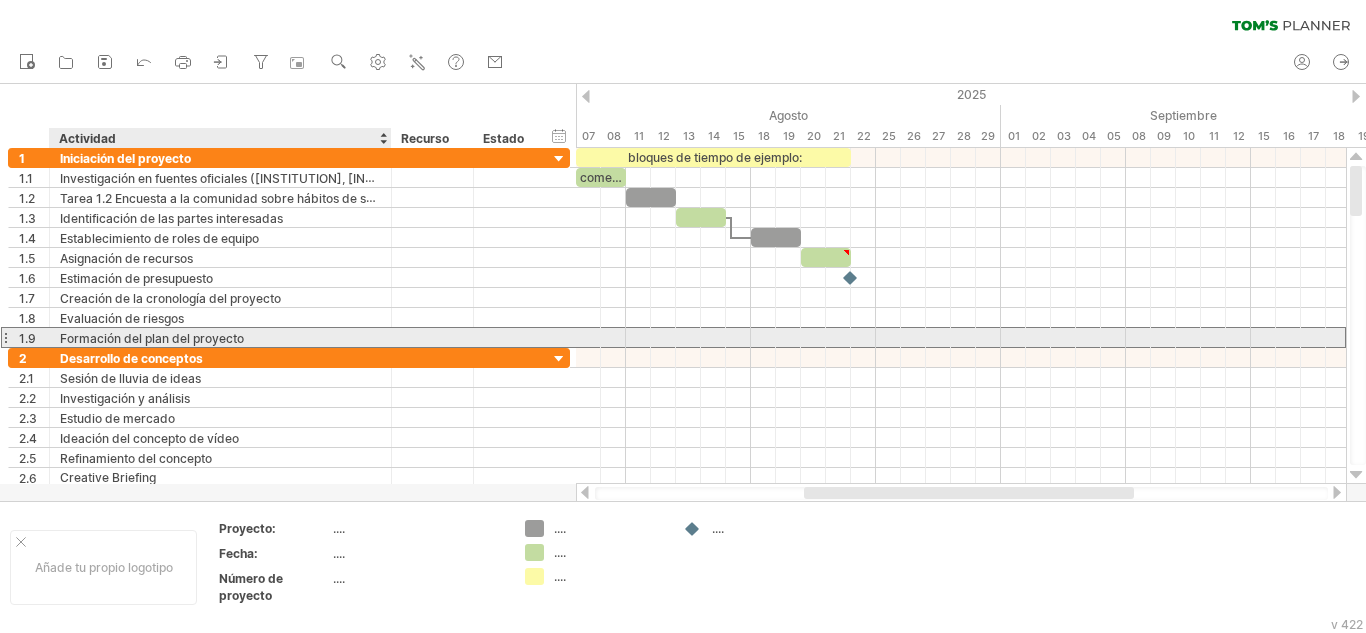 click on "Formación del plan del proyecto" at bounding box center [152, 338] 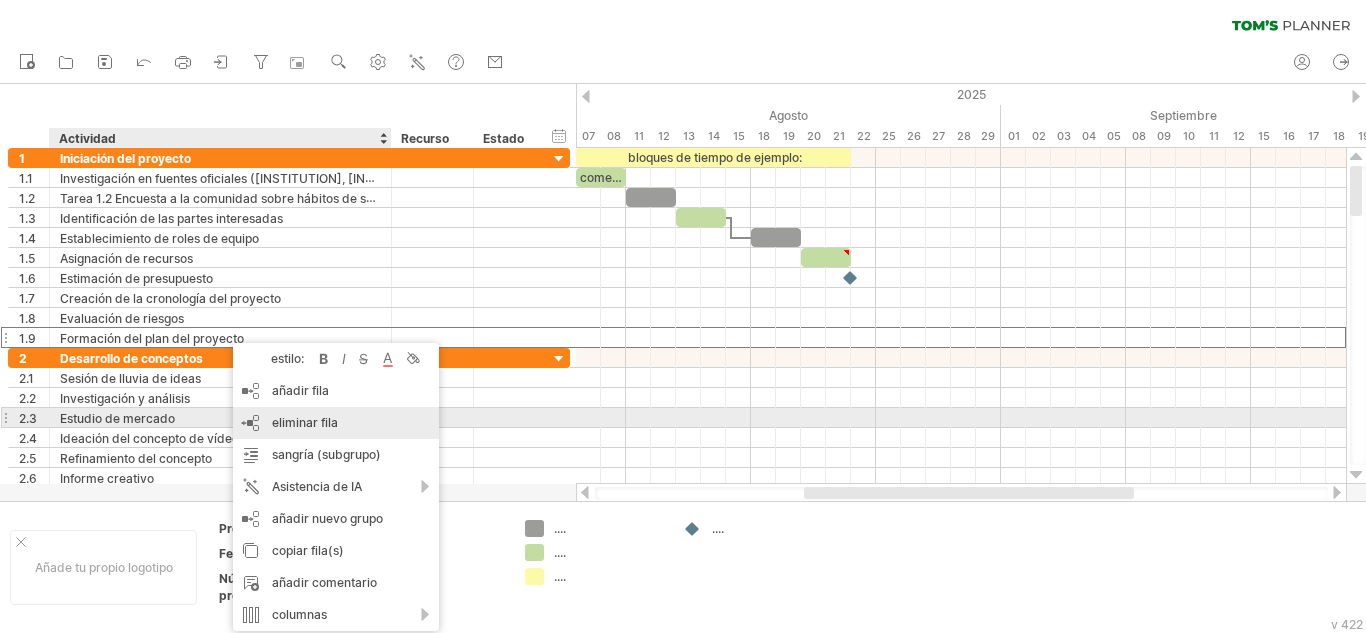 click on "eliminar fila" at bounding box center [305, 422] 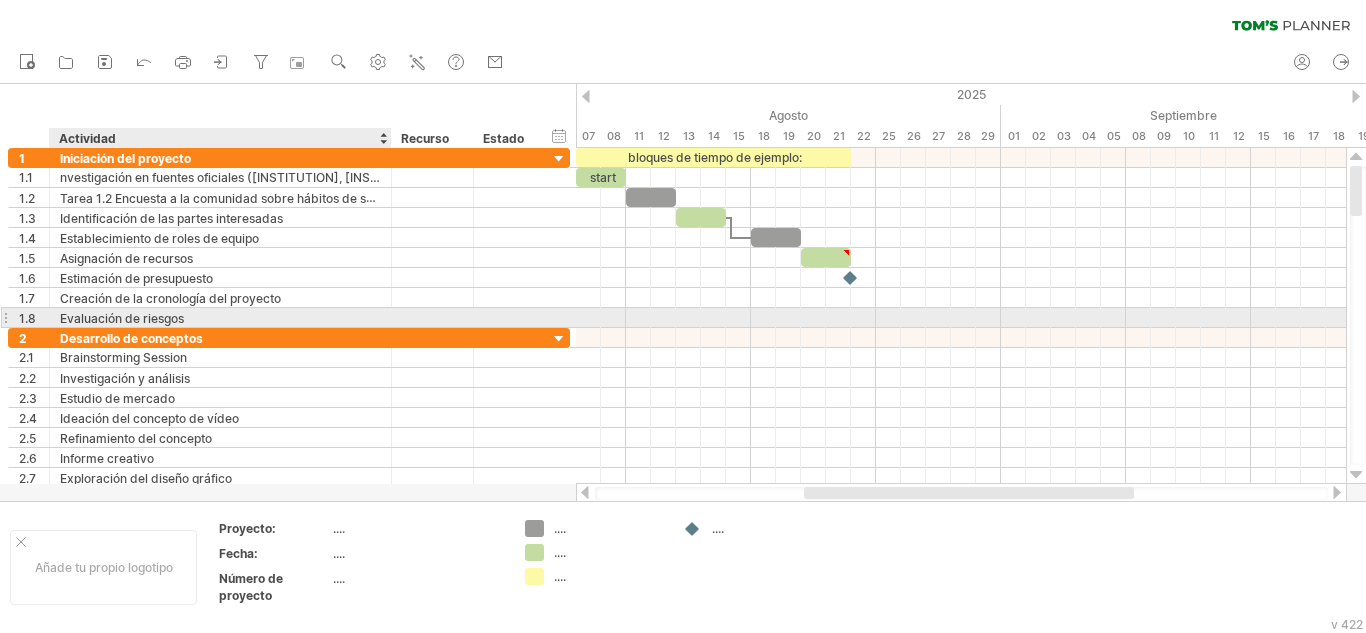 click on "Evaluación de riesgos" at bounding box center (220, 317) 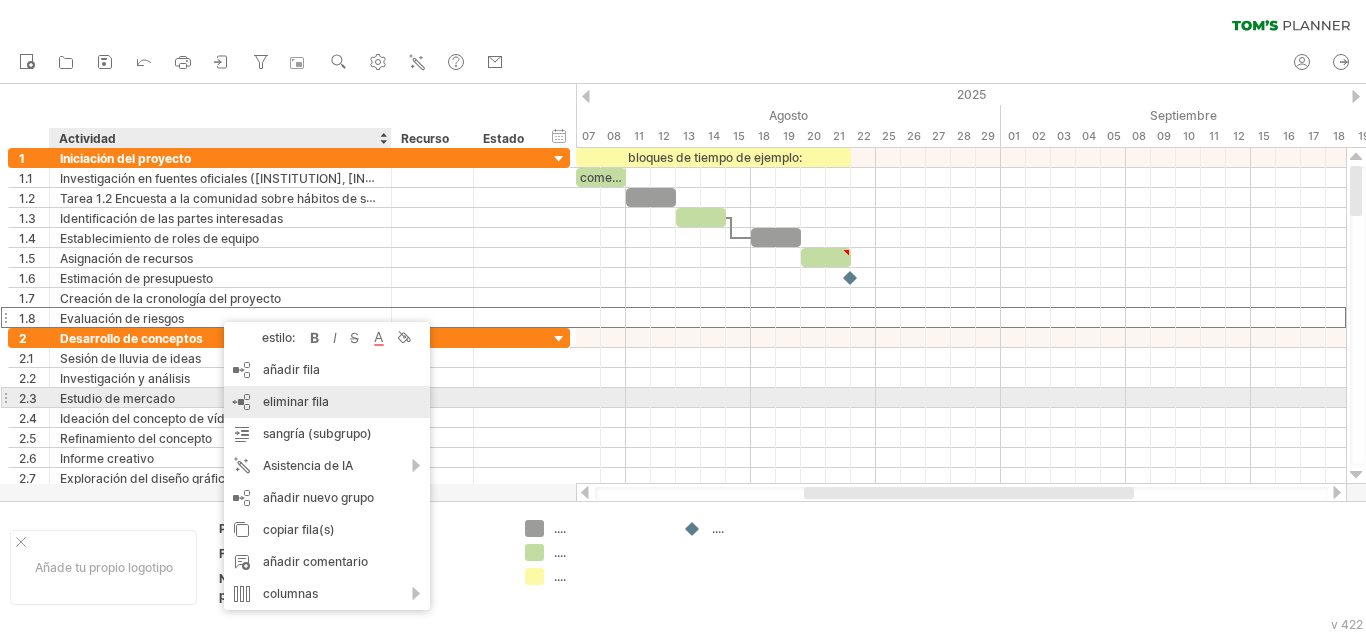 click on "eliminar fila" at bounding box center (296, 401) 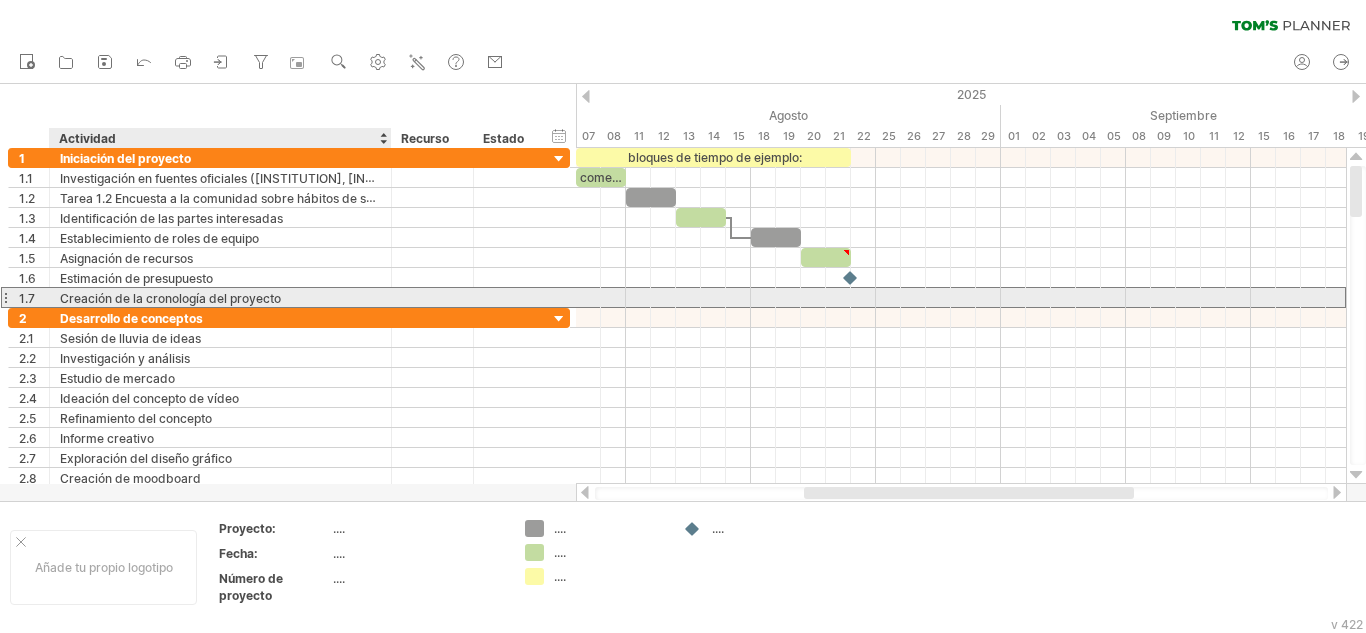 click on "Creación de la cronología del proyecto" at bounding box center [170, 298] 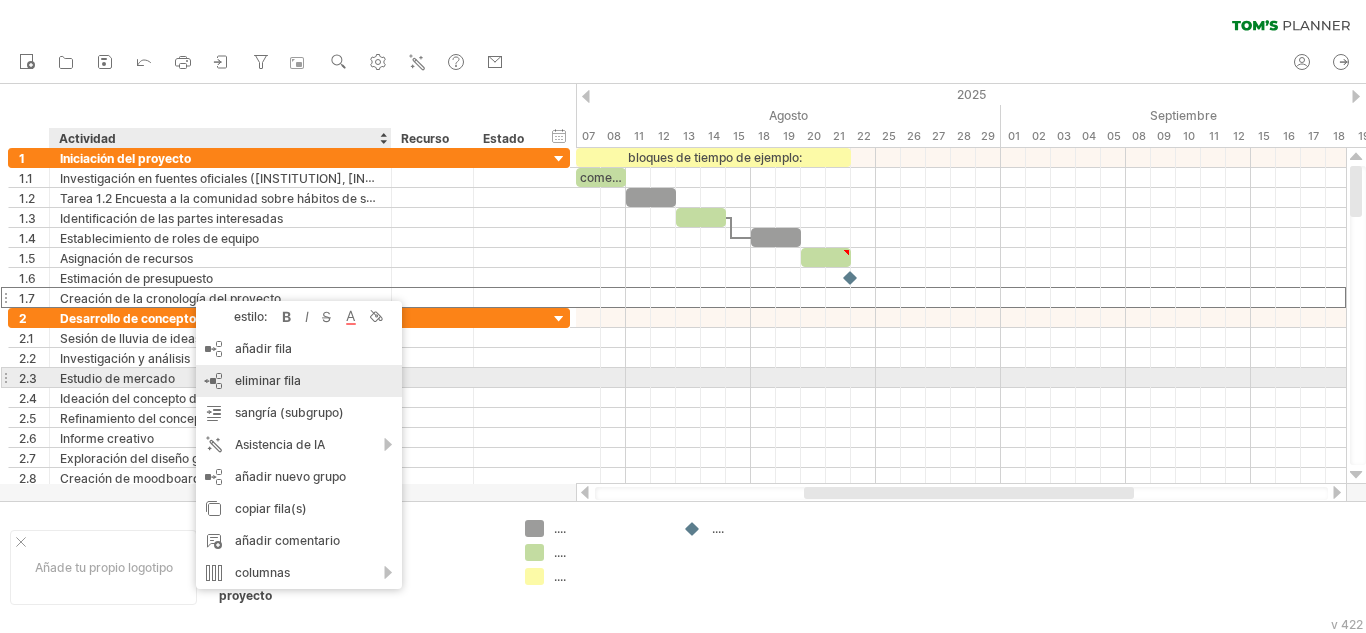 click on "eliminar fila" at bounding box center (268, 380) 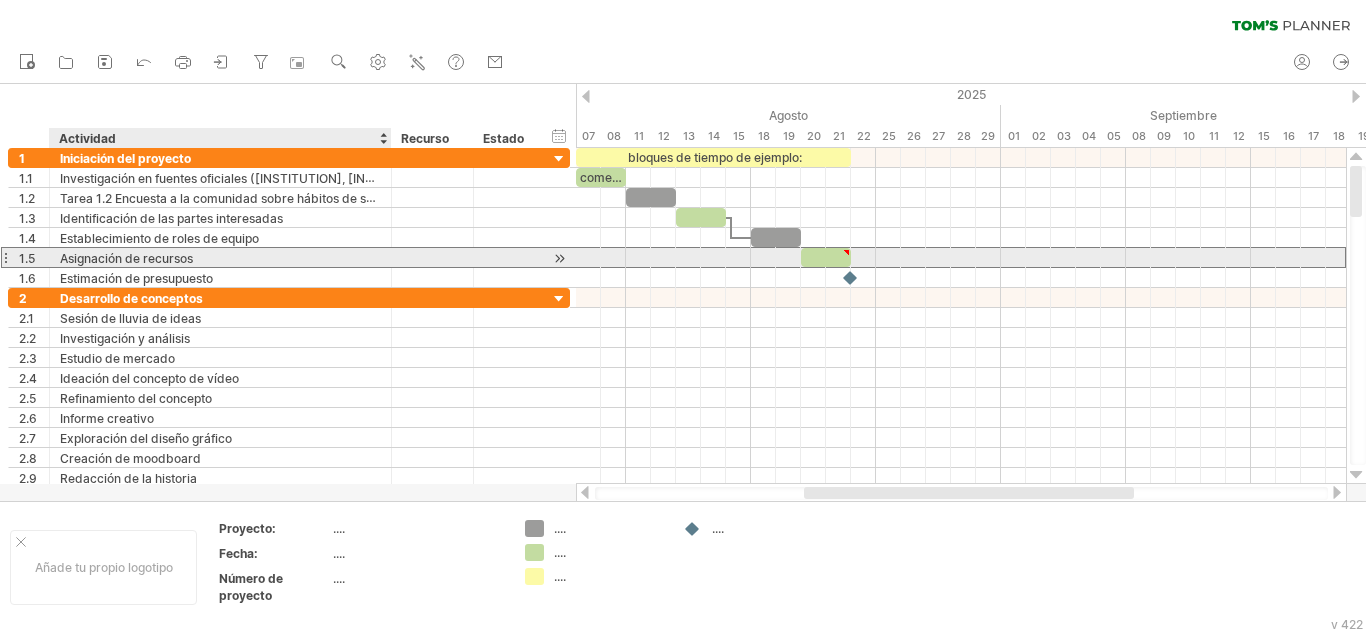 click on "**********" at bounding box center [289, 257] 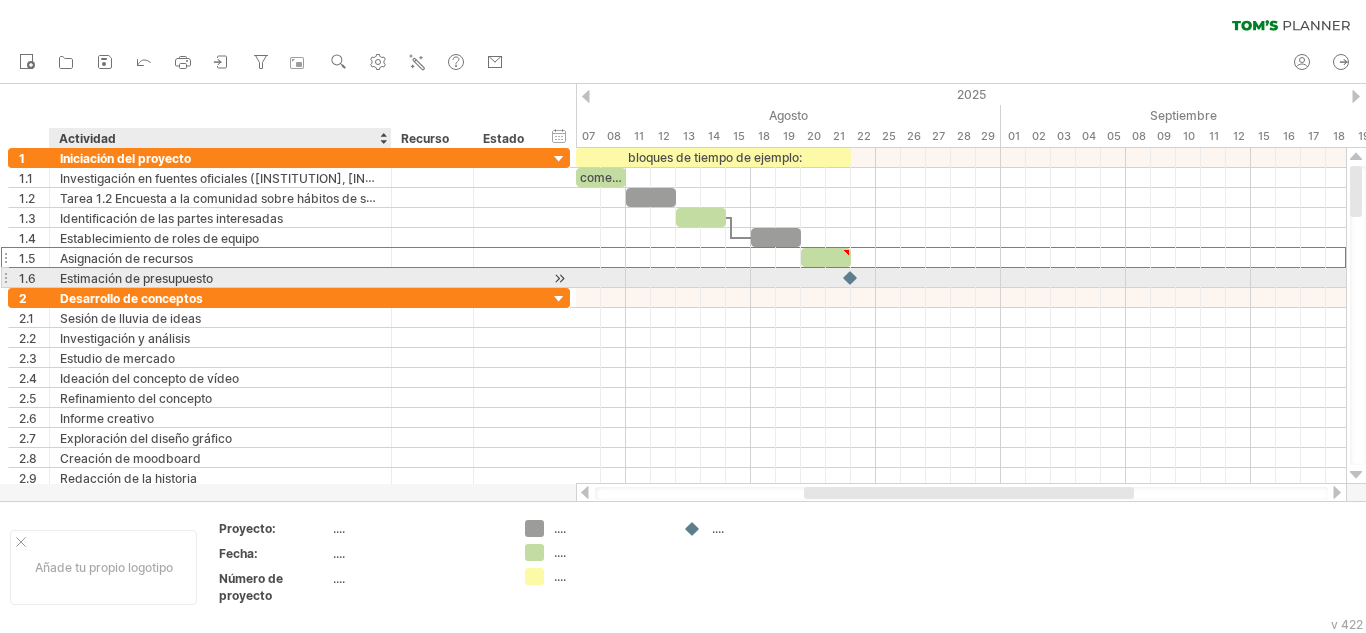 click on "Estimación de presupuesto" at bounding box center [220, 277] 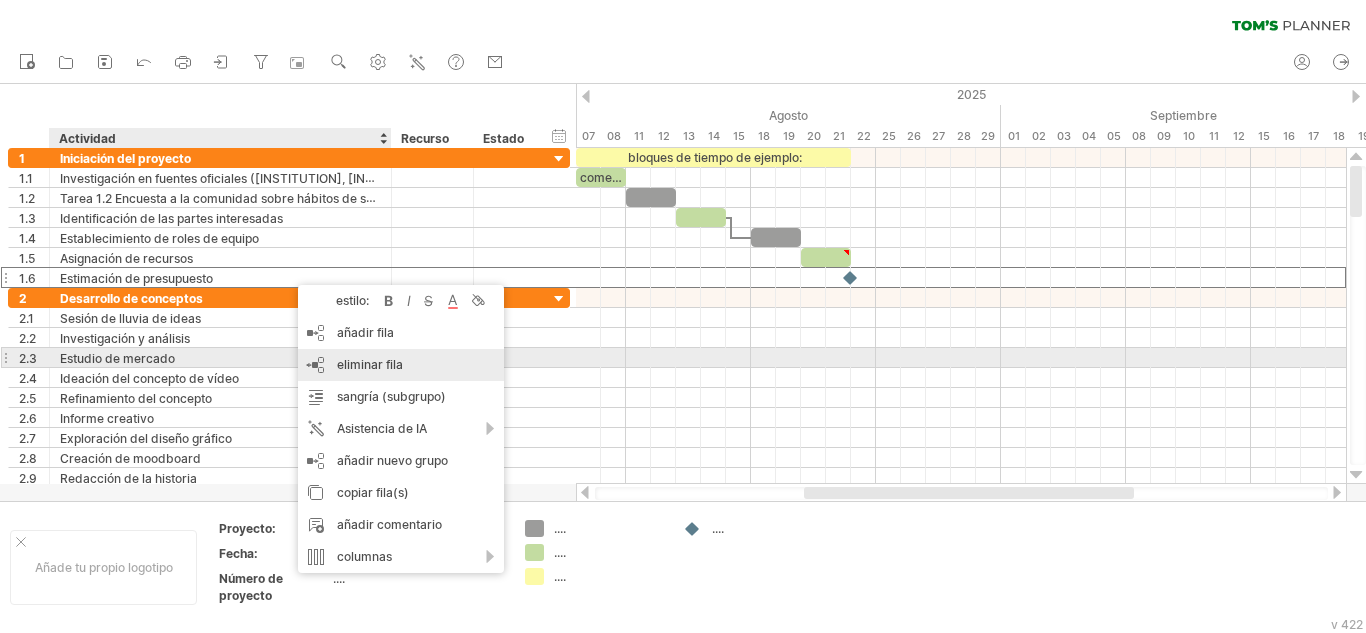 click on "eliminar fila" at bounding box center (370, 364) 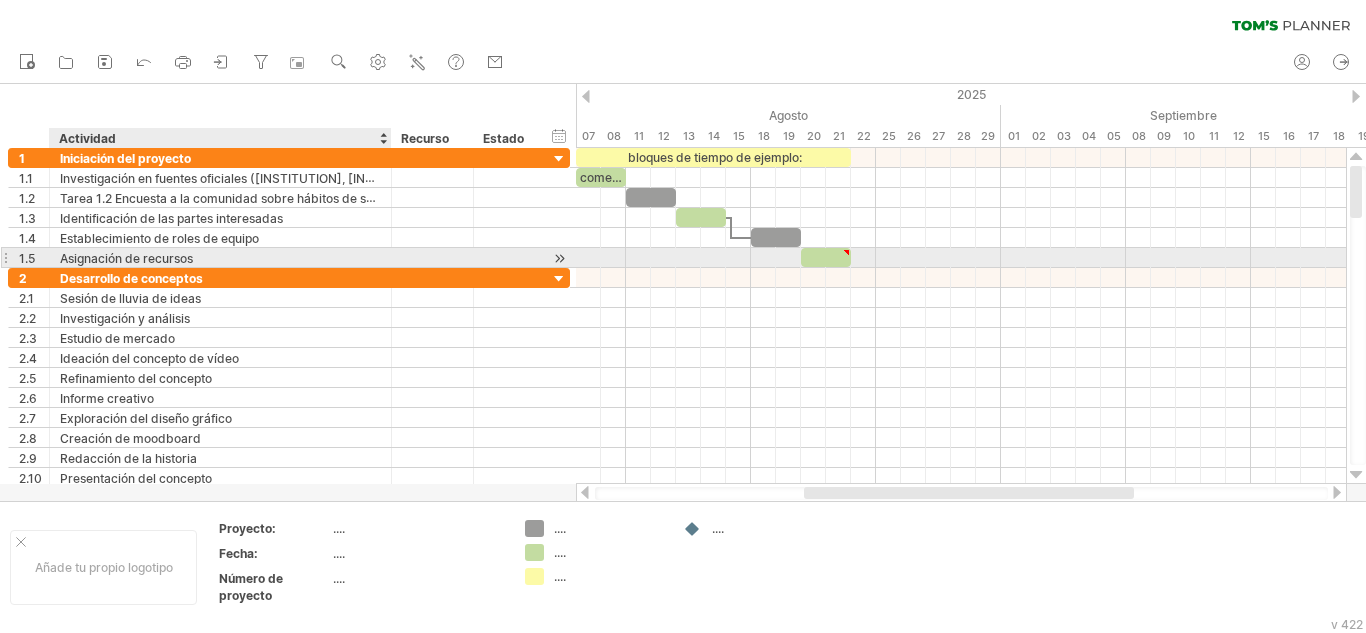 click on "Asignación de recursos" at bounding box center [126, 258] 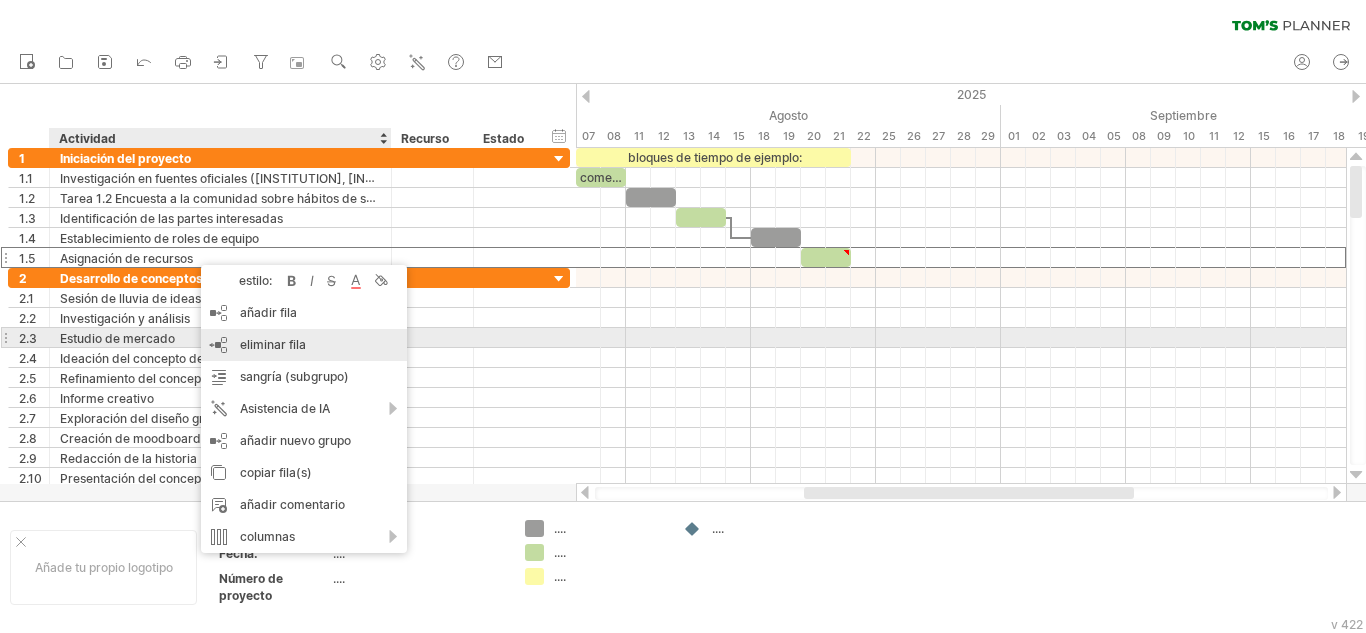 click on "eliminar fila eliminar filas seleccionadas" at bounding box center (304, 345) 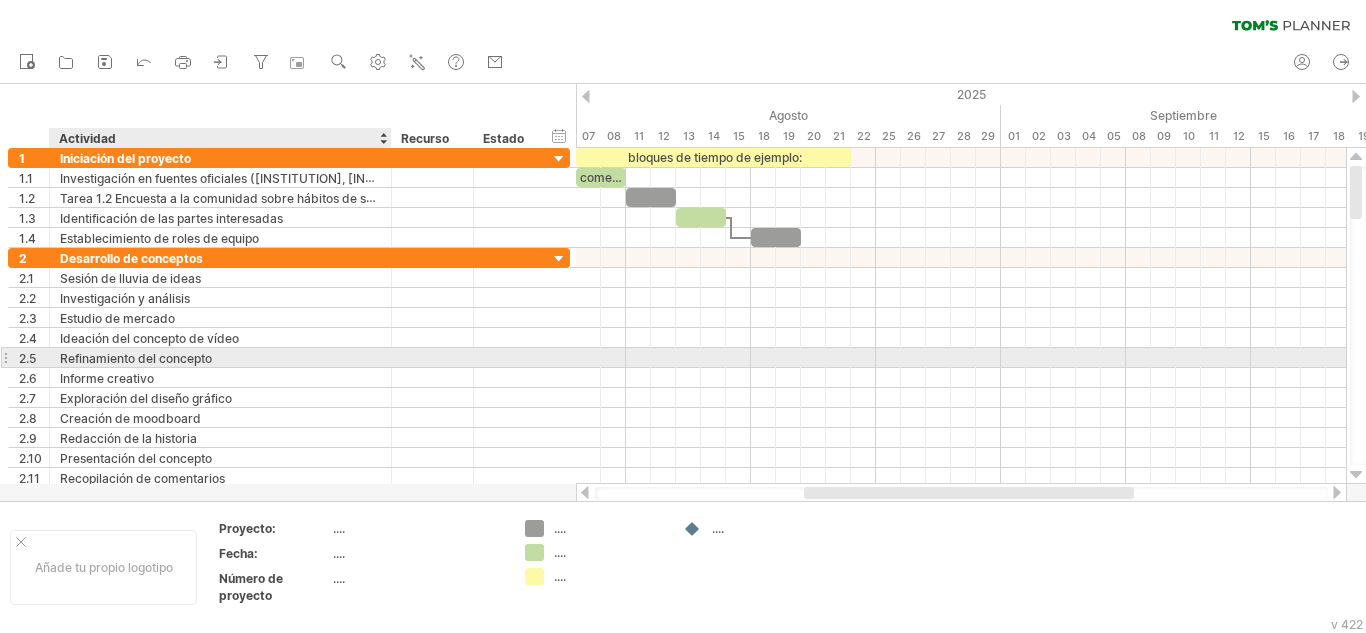 click on "Refinamiento del concepto" at bounding box center [220, 357] 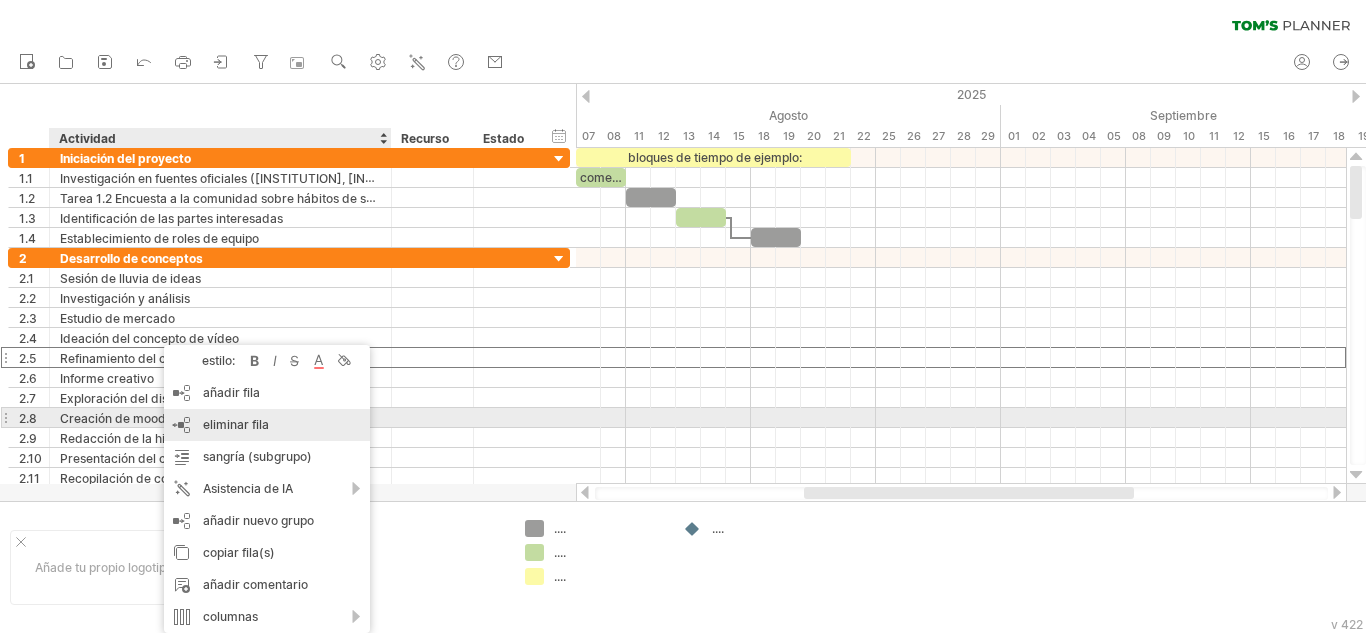 click on "eliminar fila" at bounding box center (236, 424) 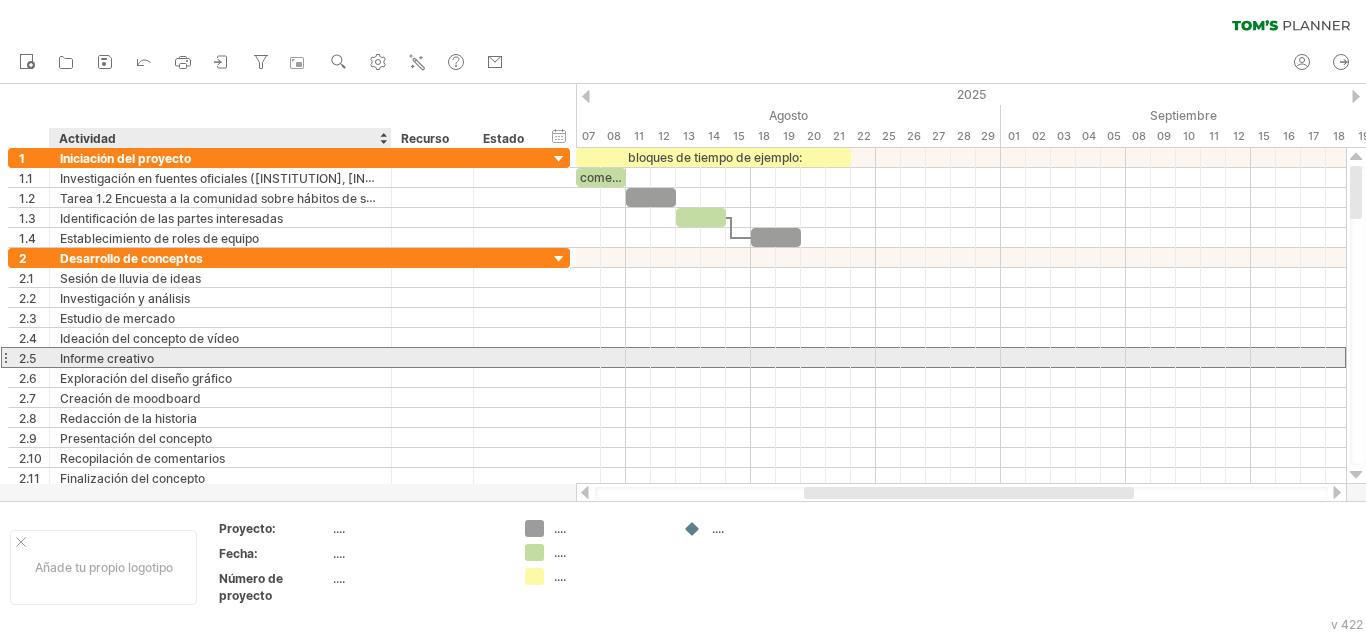 click on "Informe creativo" at bounding box center [220, 357] 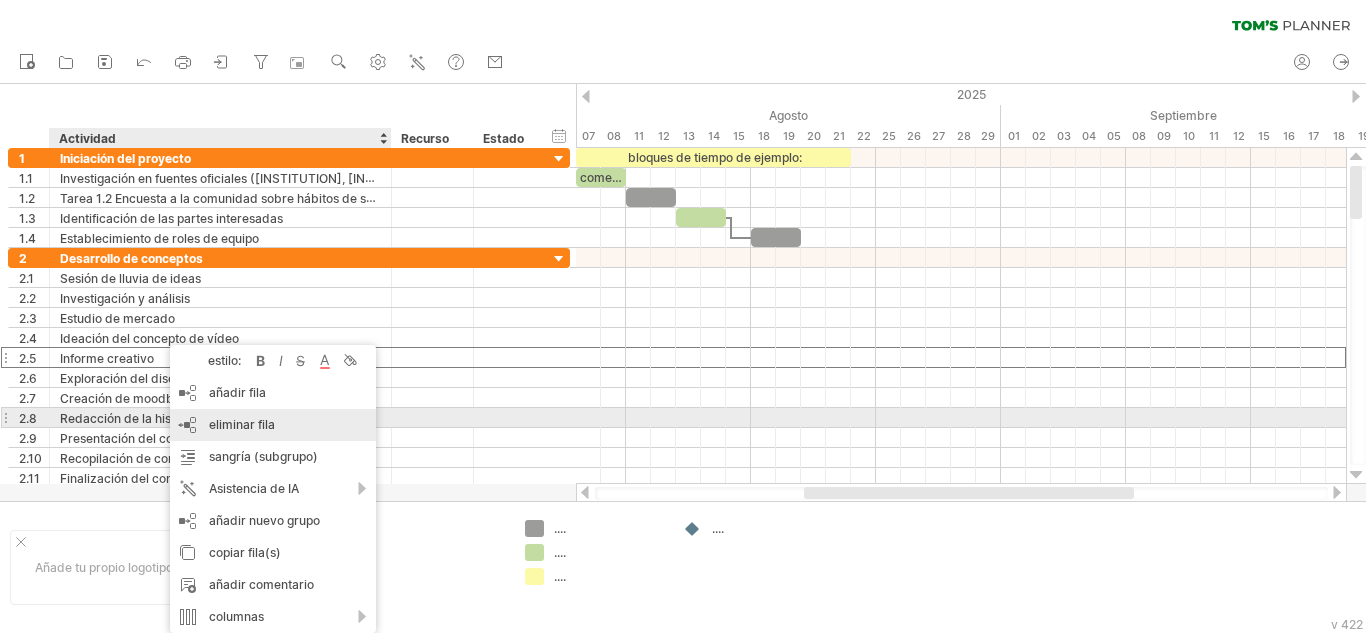 click on "eliminar fila eliminar filas seleccionadas" at bounding box center (273, 425) 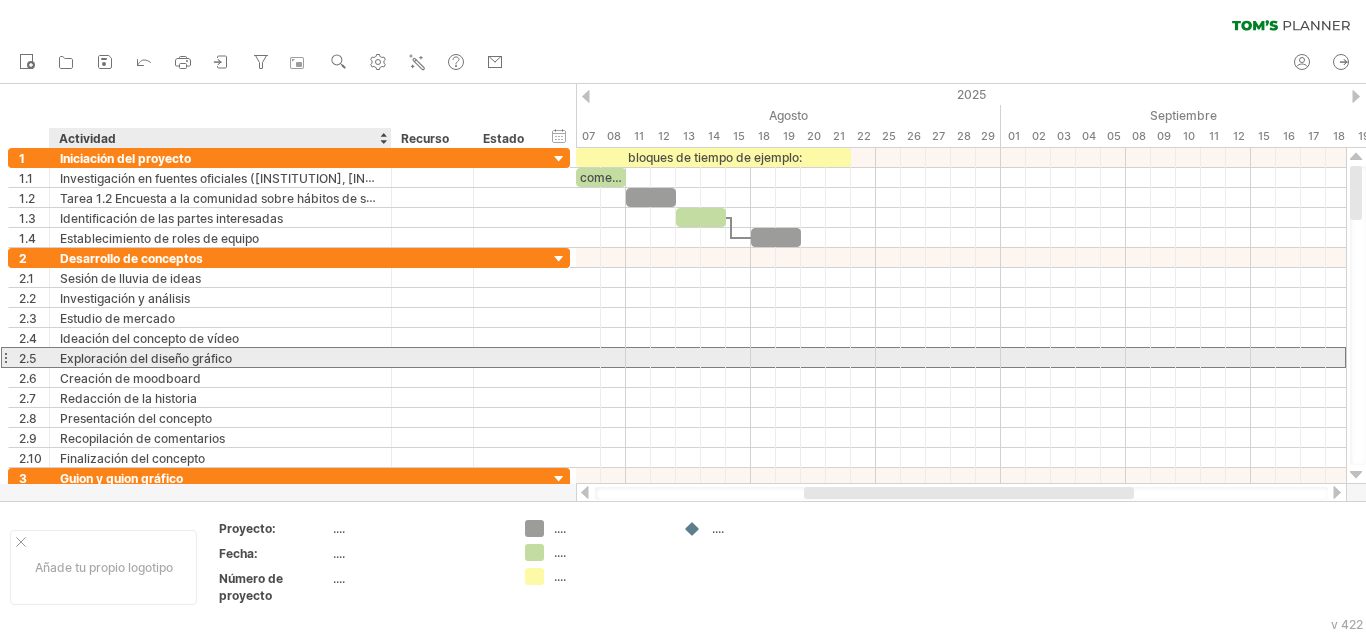 click on "Exploración del diseño gráfico" at bounding box center [146, 358] 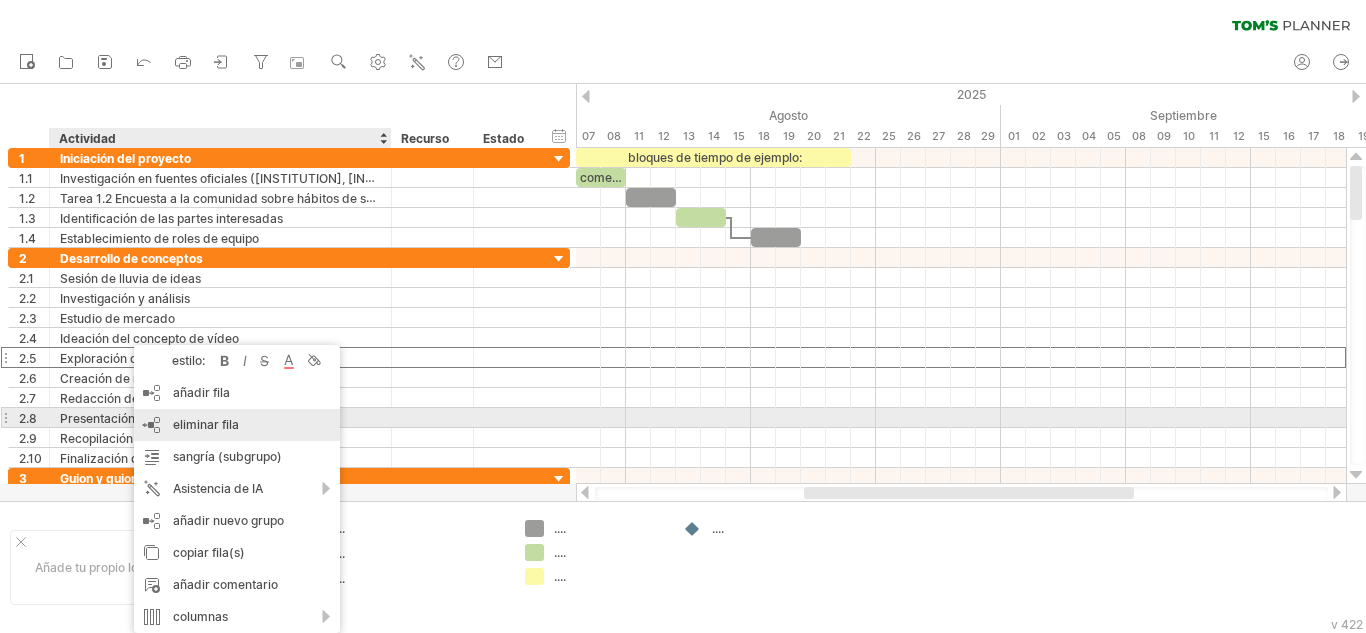 click on "eliminar fila" at bounding box center (206, 424) 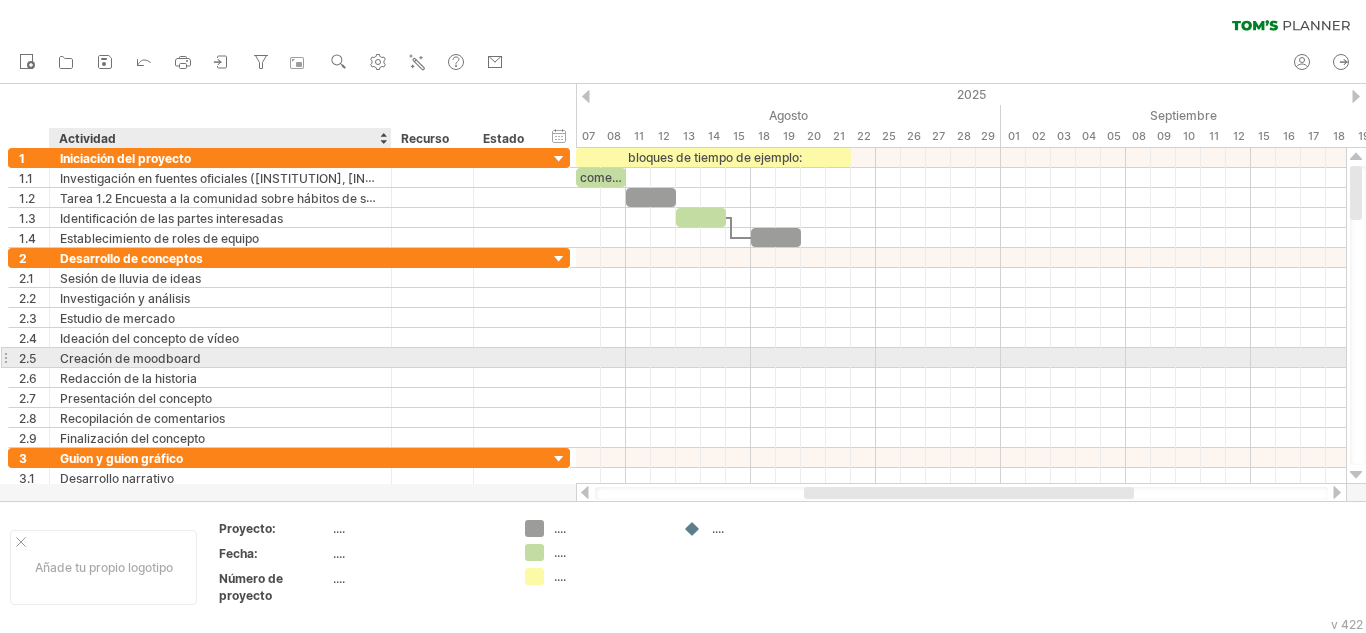 click on "Creación de moodboard" at bounding box center [130, 358] 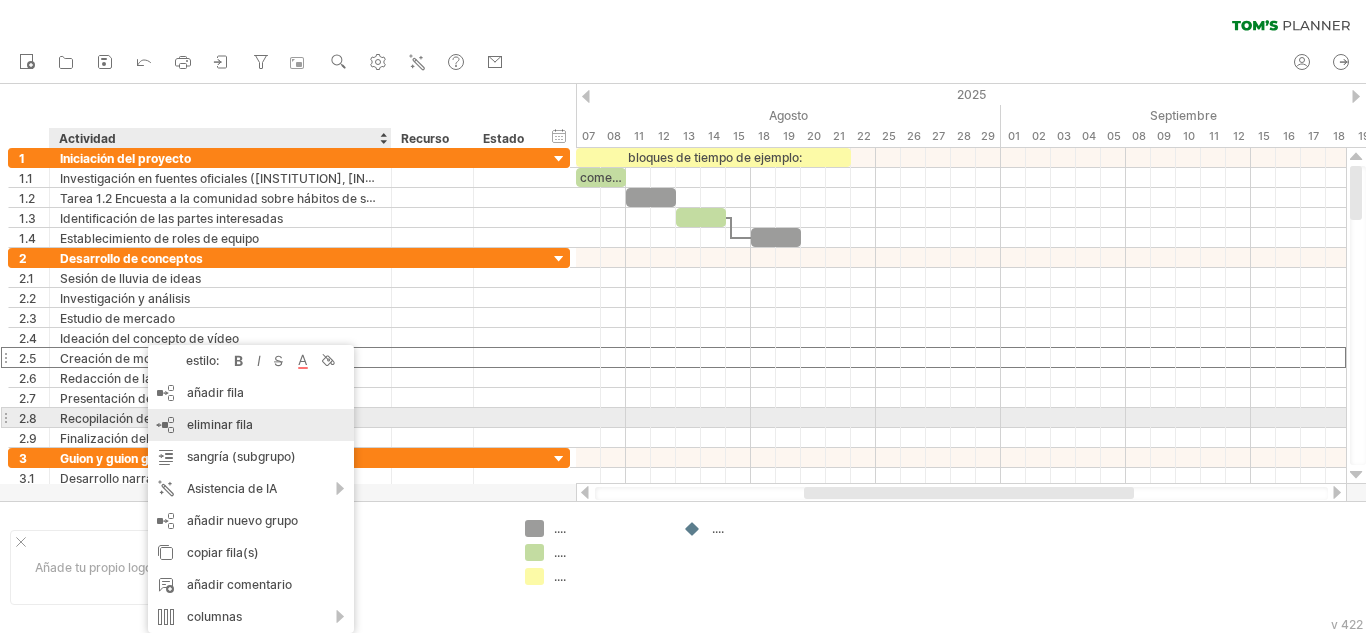 click on "eliminar fila eliminar filas seleccionadas" at bounding box center (251, 425) 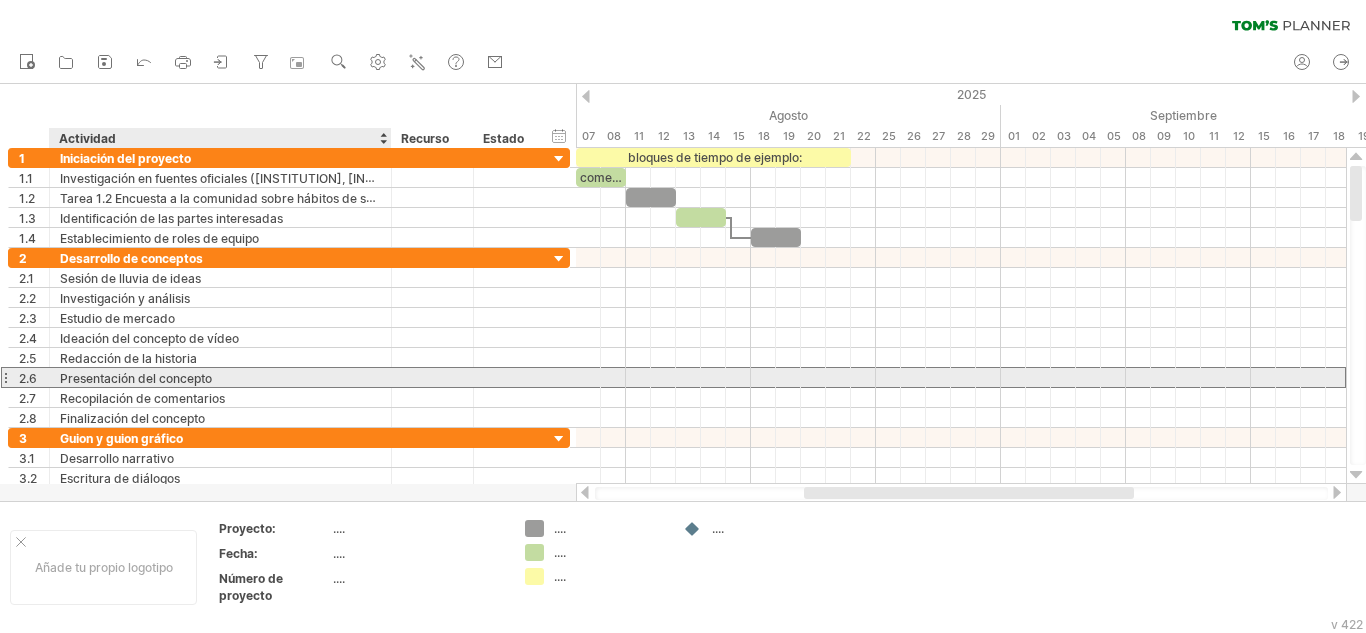 click on "Presentación del concepto" at bounding box center (136, 378) 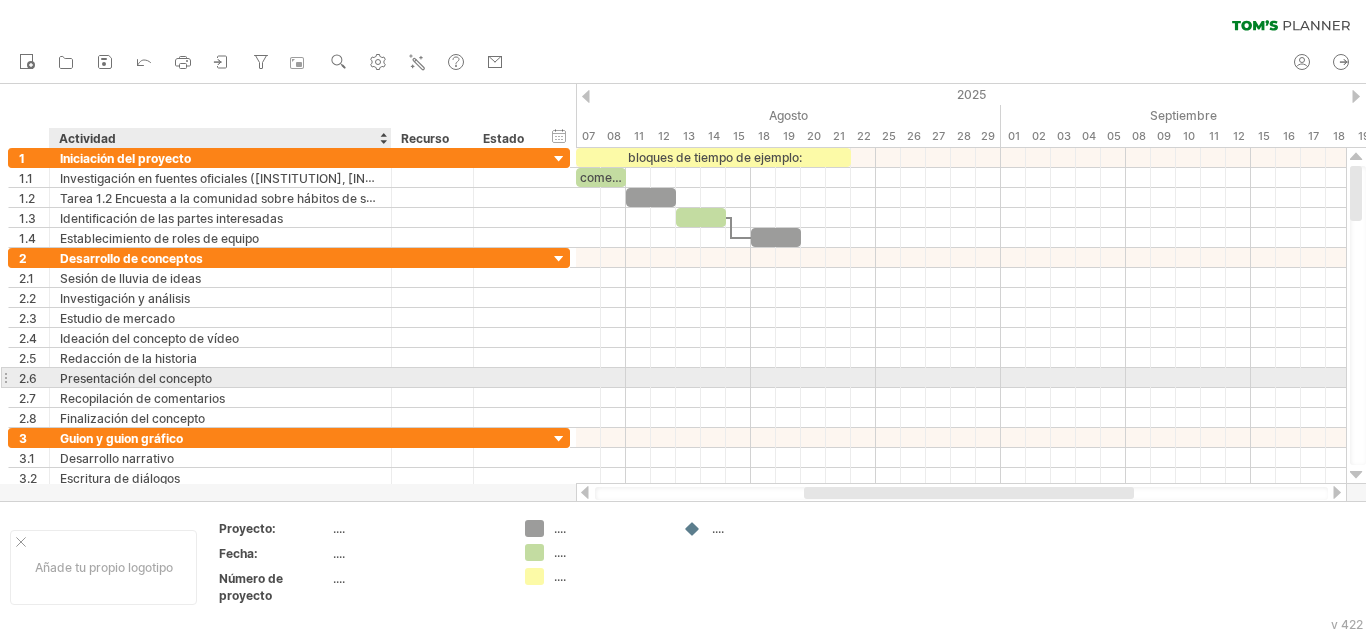 click on "Presentación del concepto" at bounding box center [136, 378] 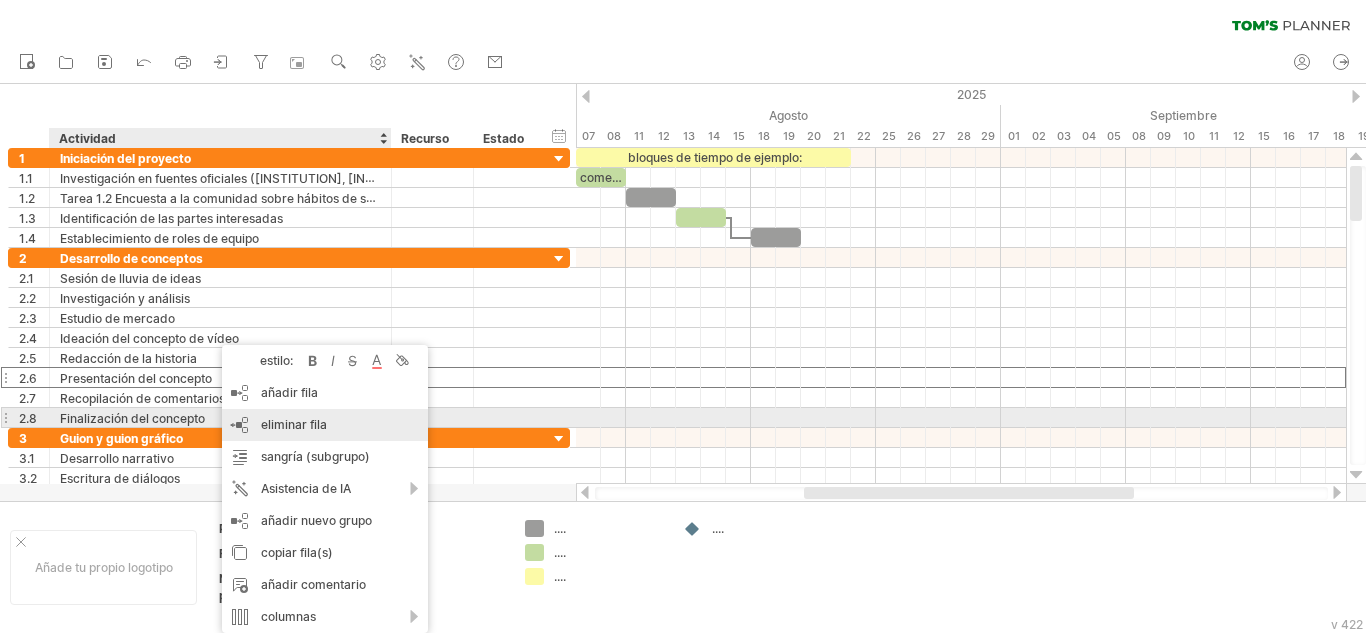 click on "eliminar fila" at bounding box center (294, 424) 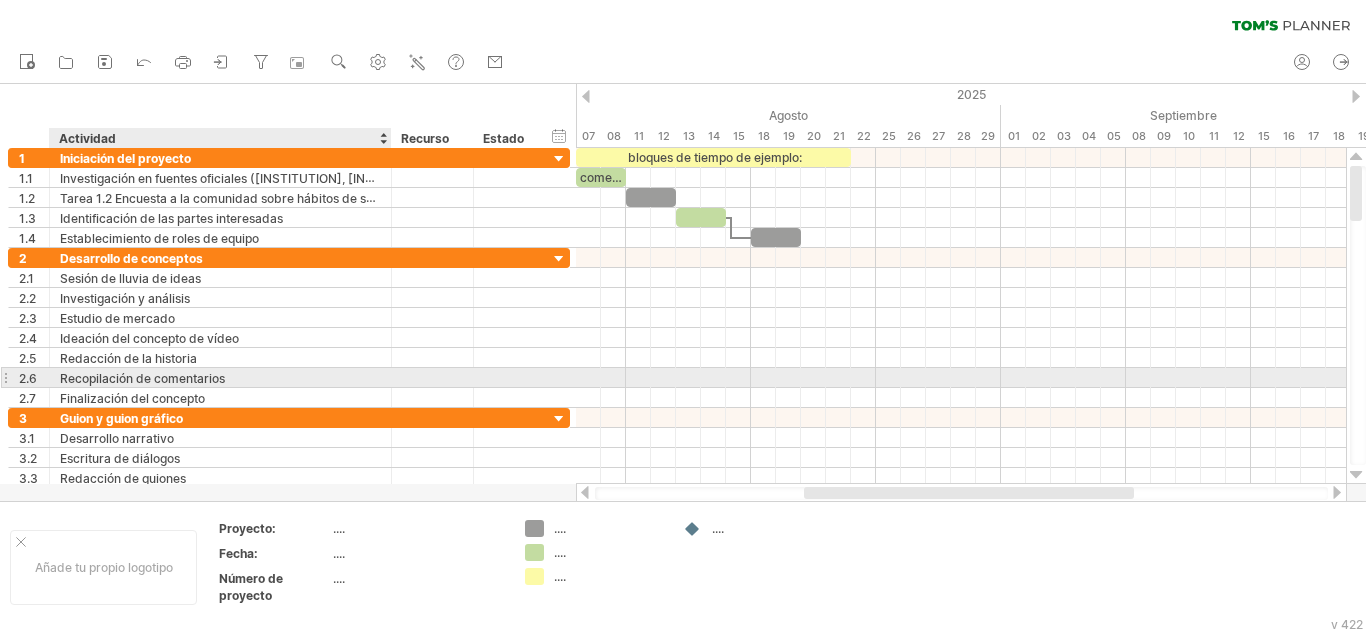 click on "Recopilación de comentarios" at bounding box center (142, 378) 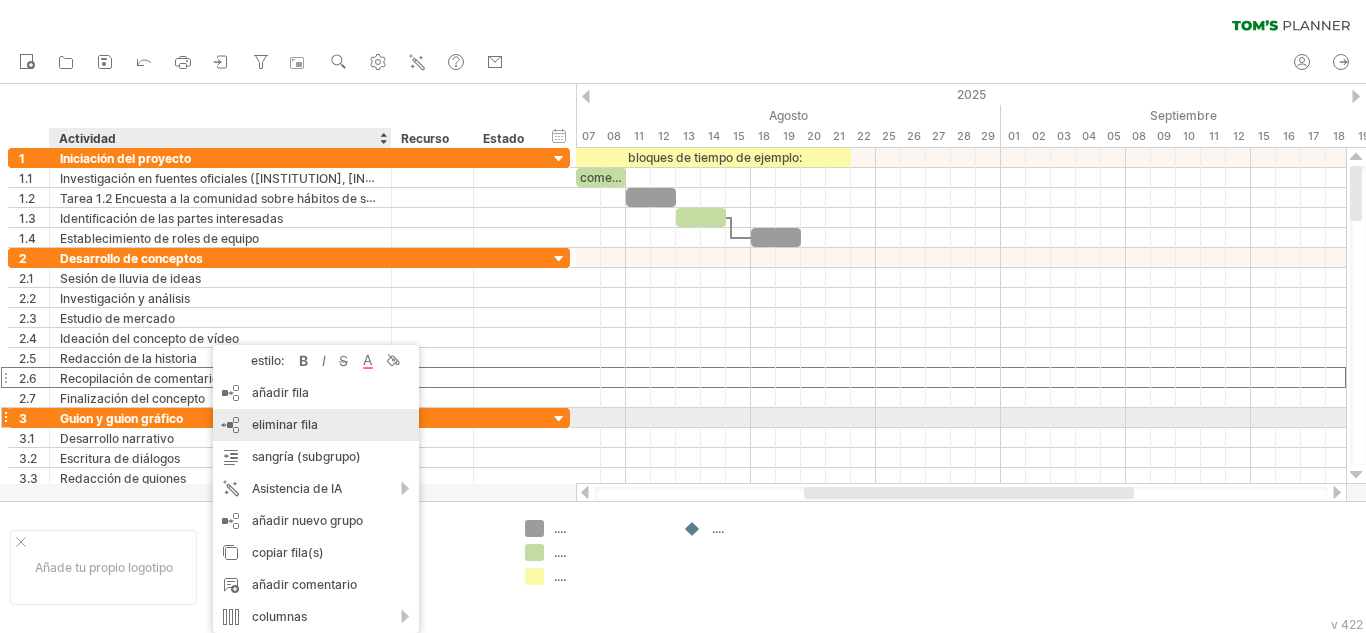 click on "eliminar fila" at bounding box center (285, 424) 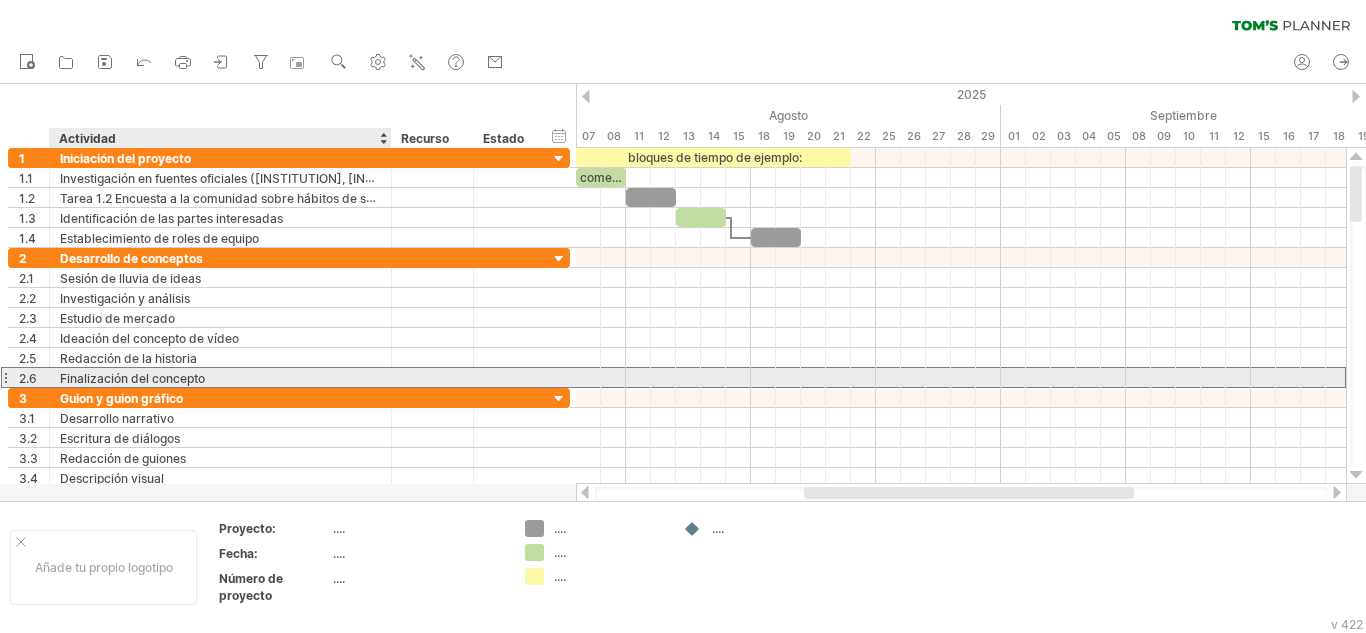 click on "Finalización del concepto" at bounding box center [132, 378] 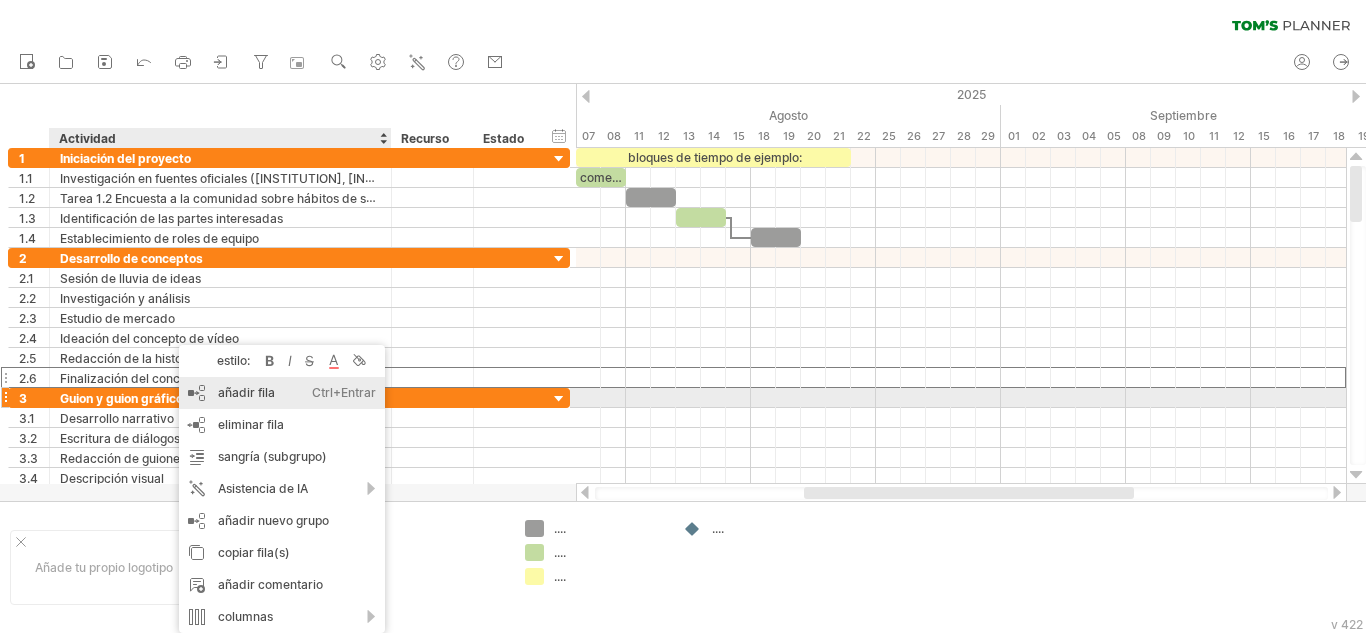click on "añadir fila" at bounding box center [246, 392] 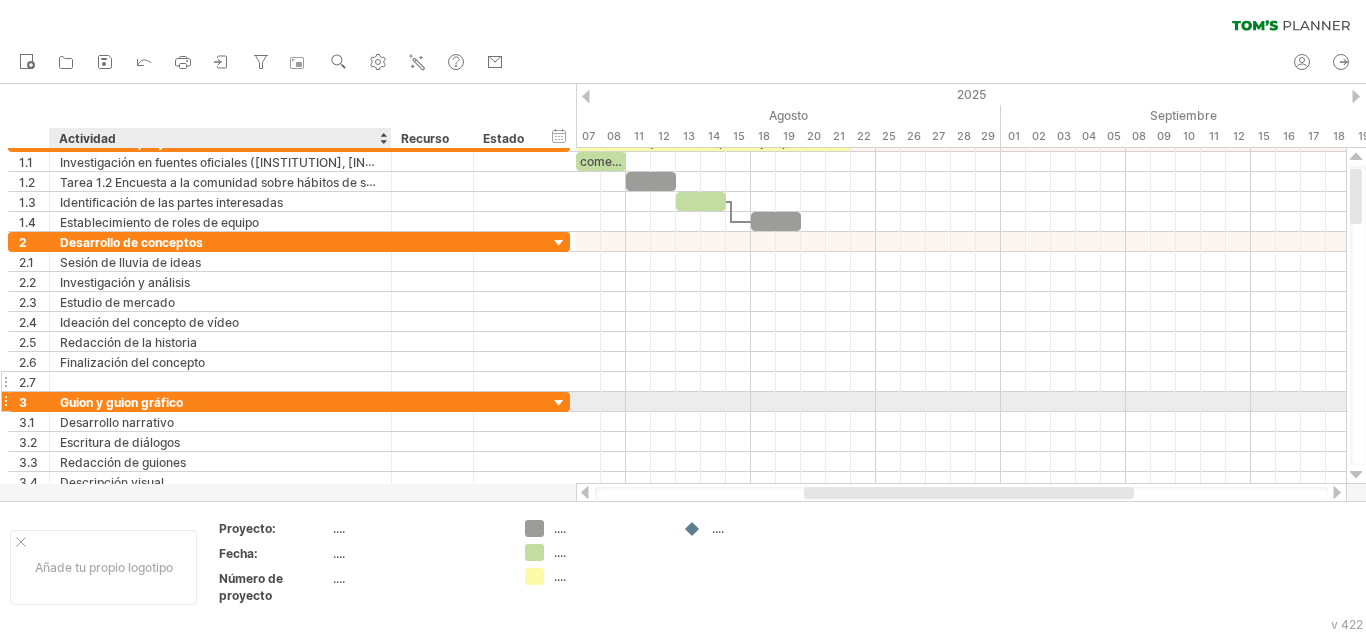click at bounding box center [220, 381] 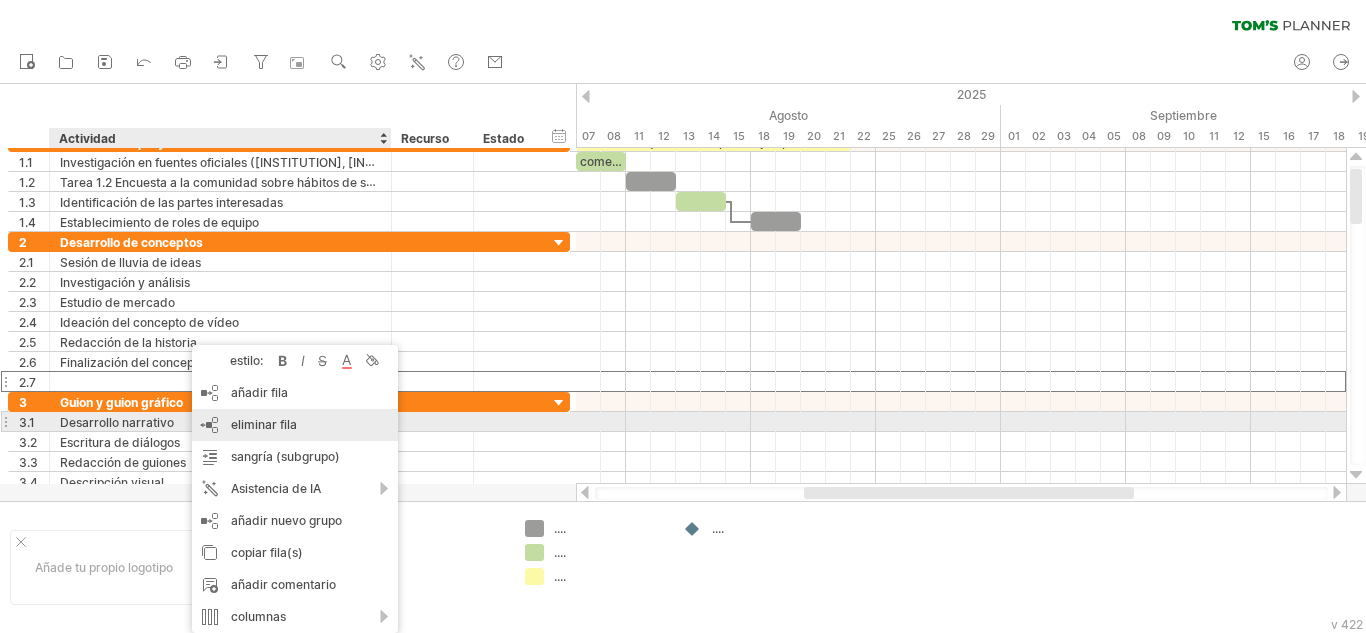 click on "eliminar fila" at bounding box center (264, 424) 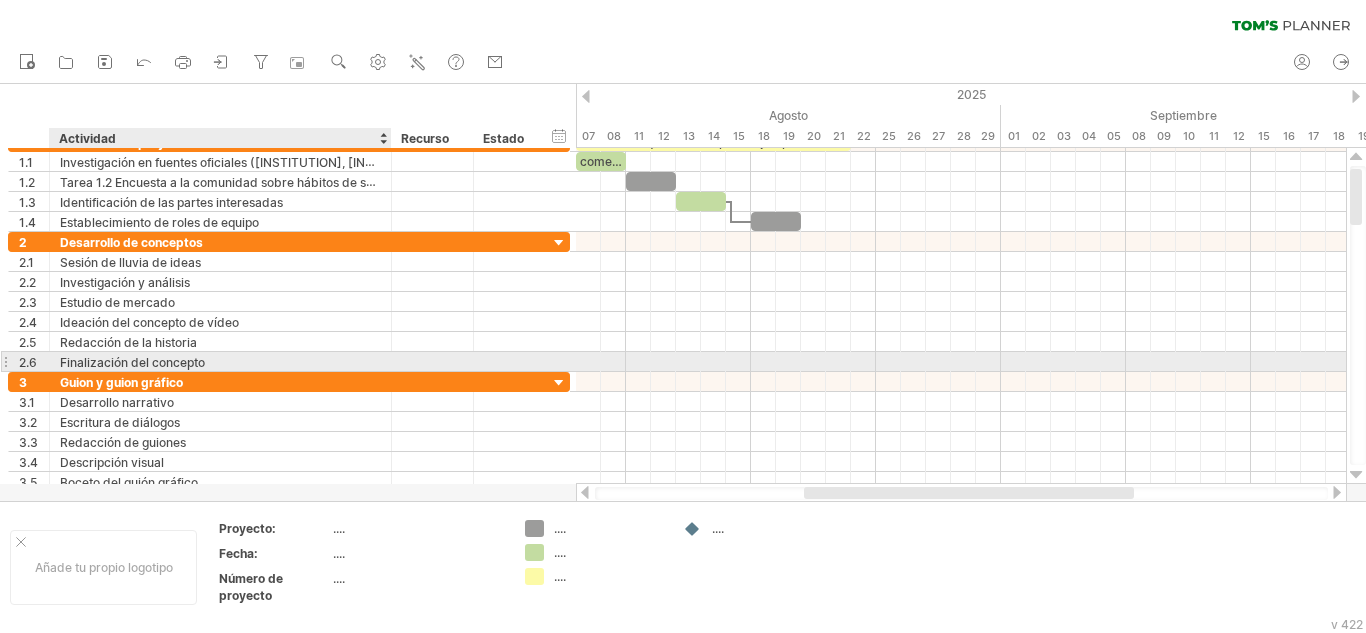 click on "Finalización del concepto" at bounding box center (132, 362) 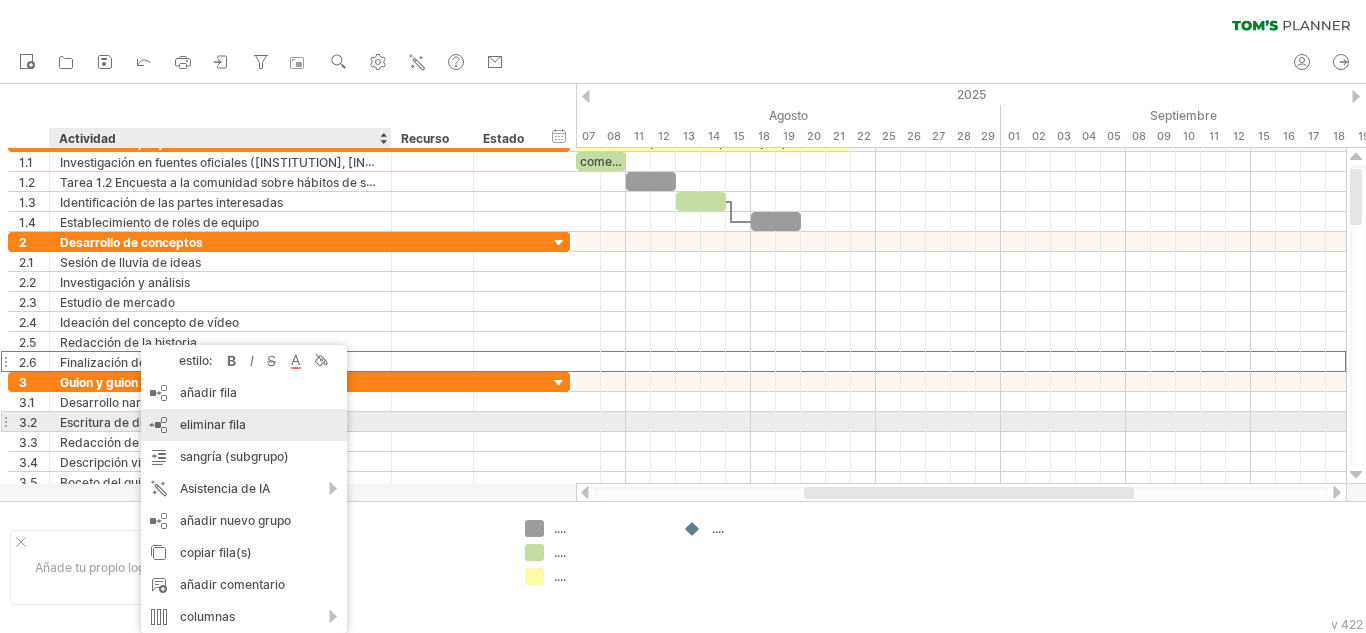 click on "eliminar fila" at bounding box center [213, 424] 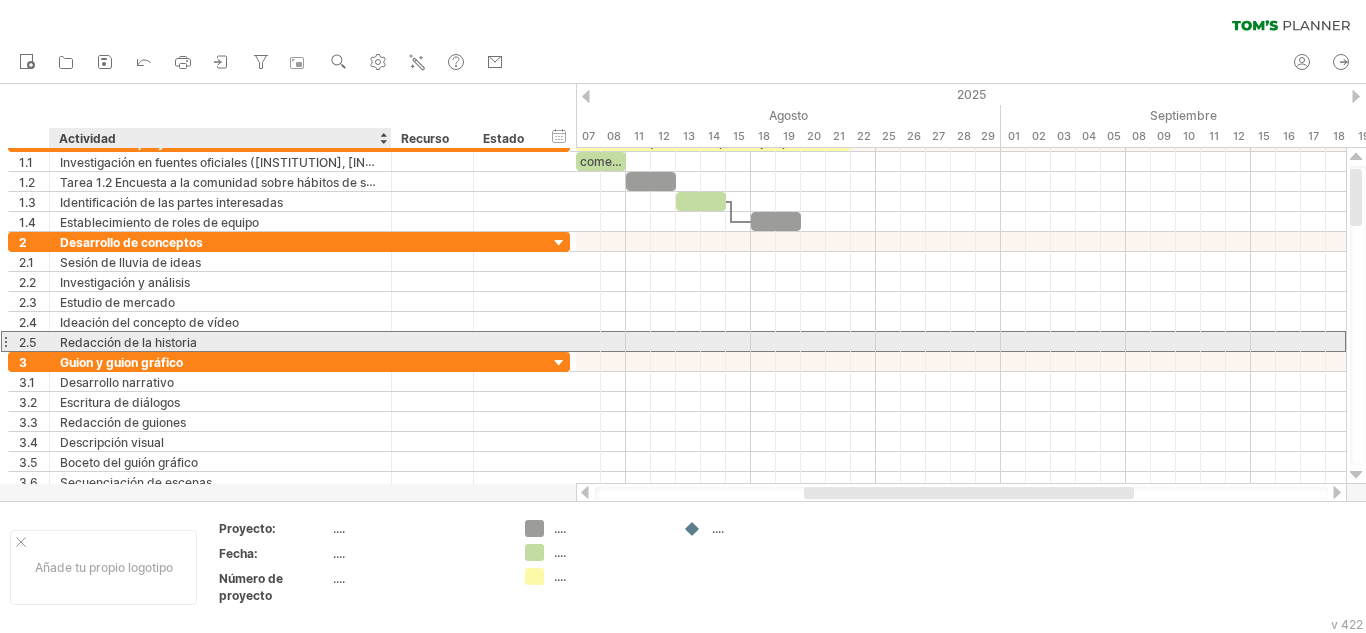 click on "Redacción de la historia" at bounding box center (128, 342) 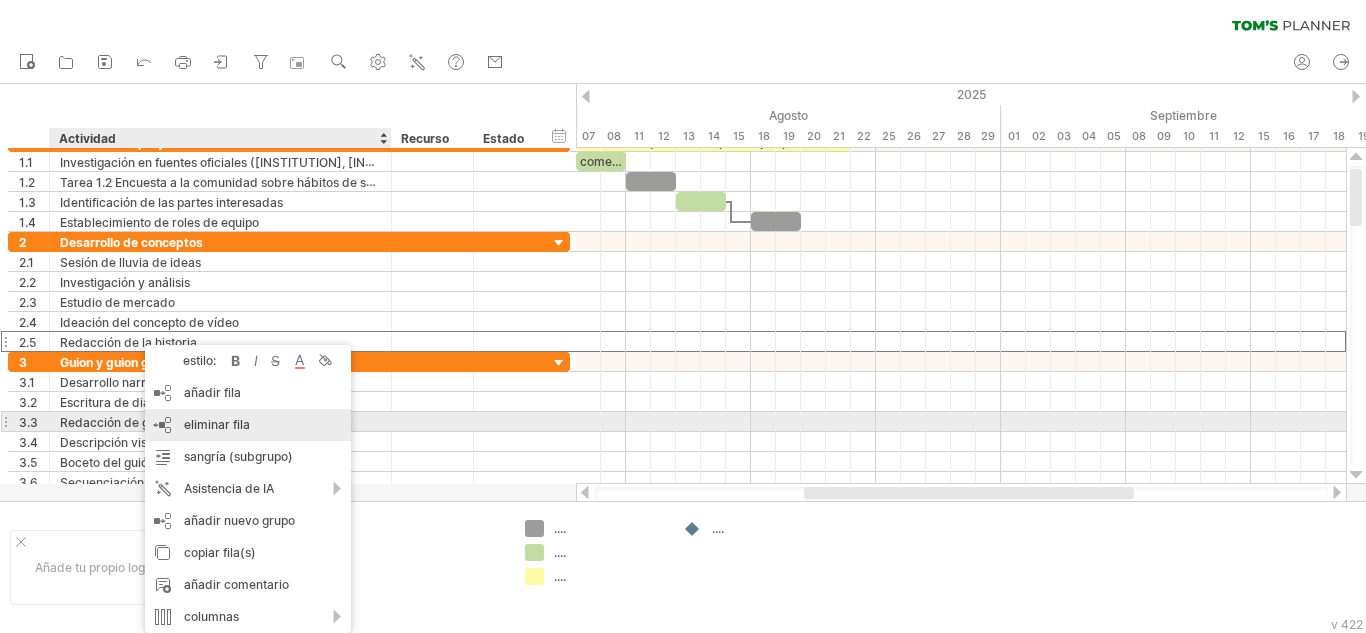 click on "eliminar fila eliminar filas seleccionadas" at bounding box center (248, 425) 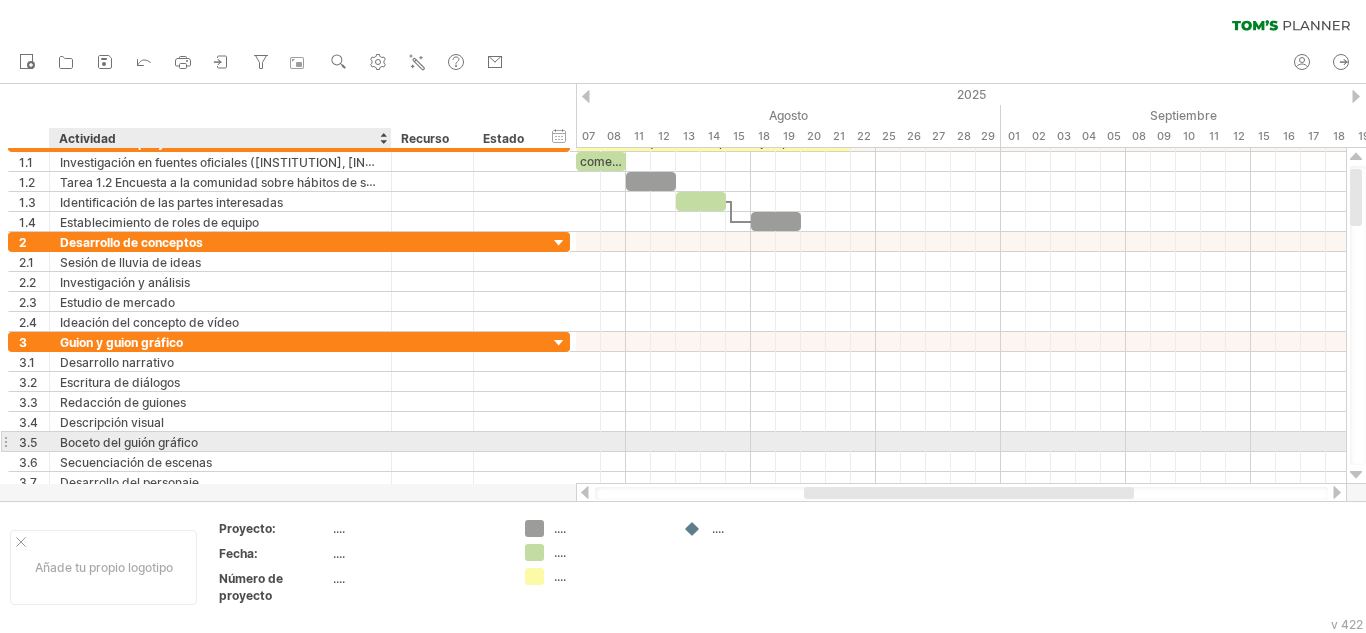 click on "Boceto del guión gráfico" at bounding box center [129, 442] 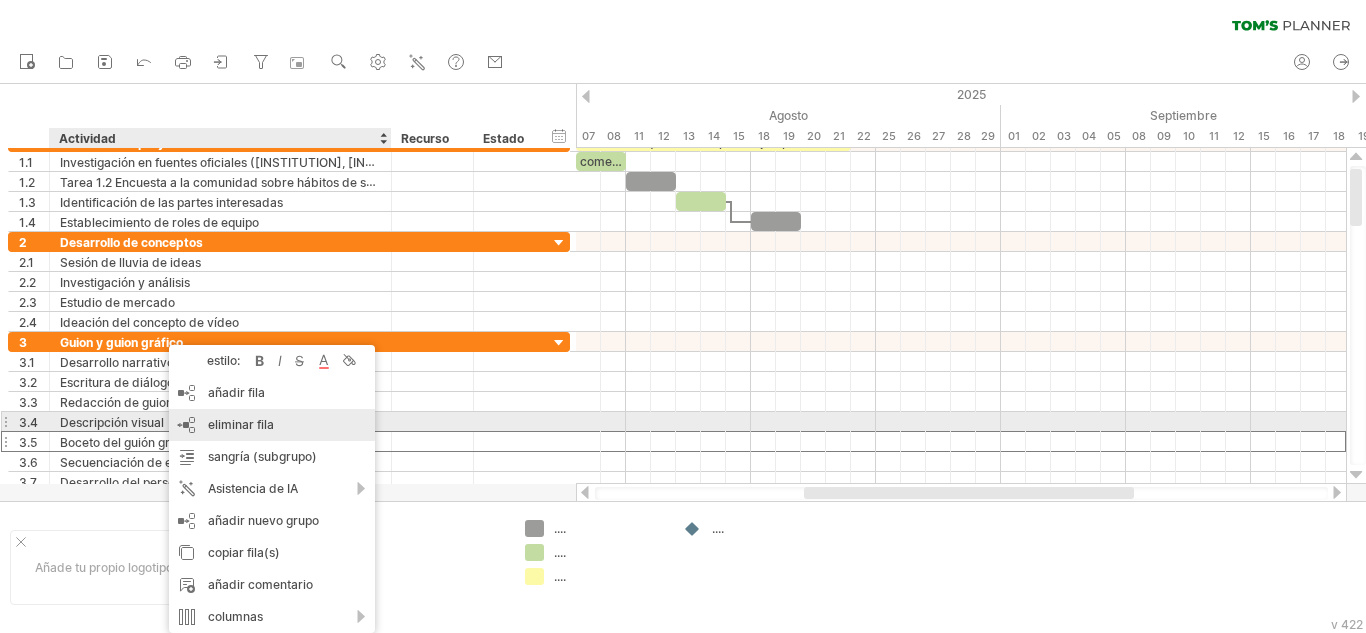 click on "eliminar fila" at bounding box center (241, 424) 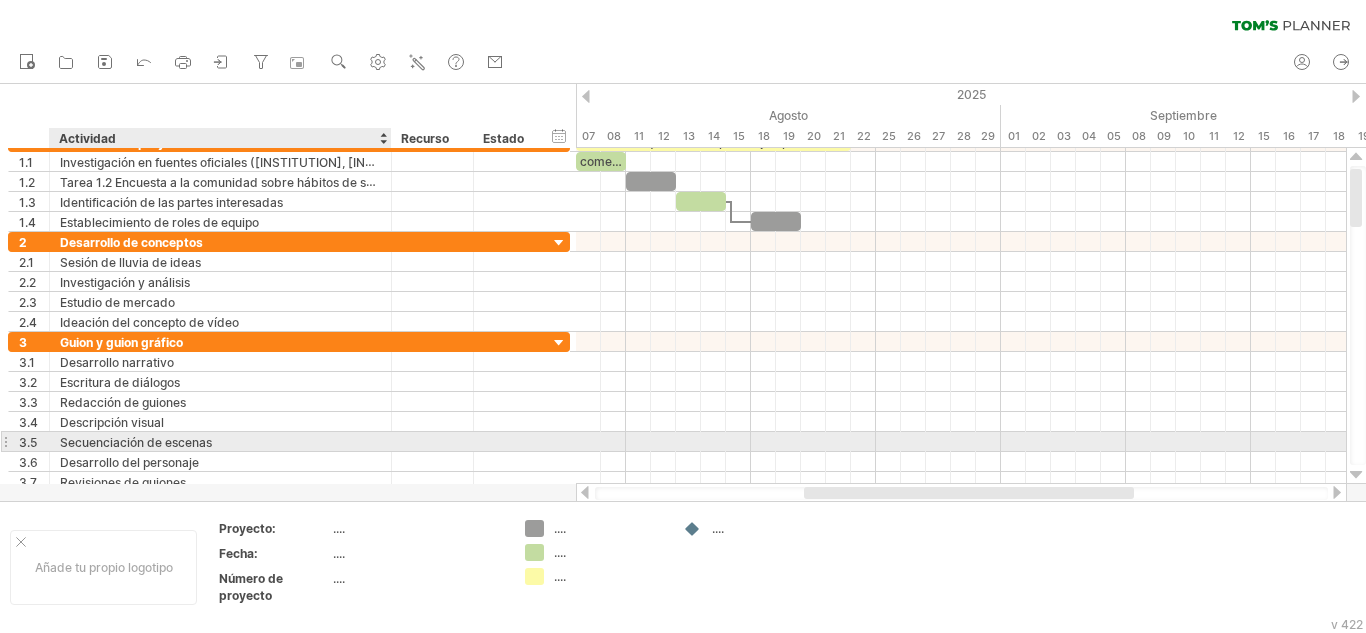 click on "Secuenciación de escenas" at bounding box center [136, 442] 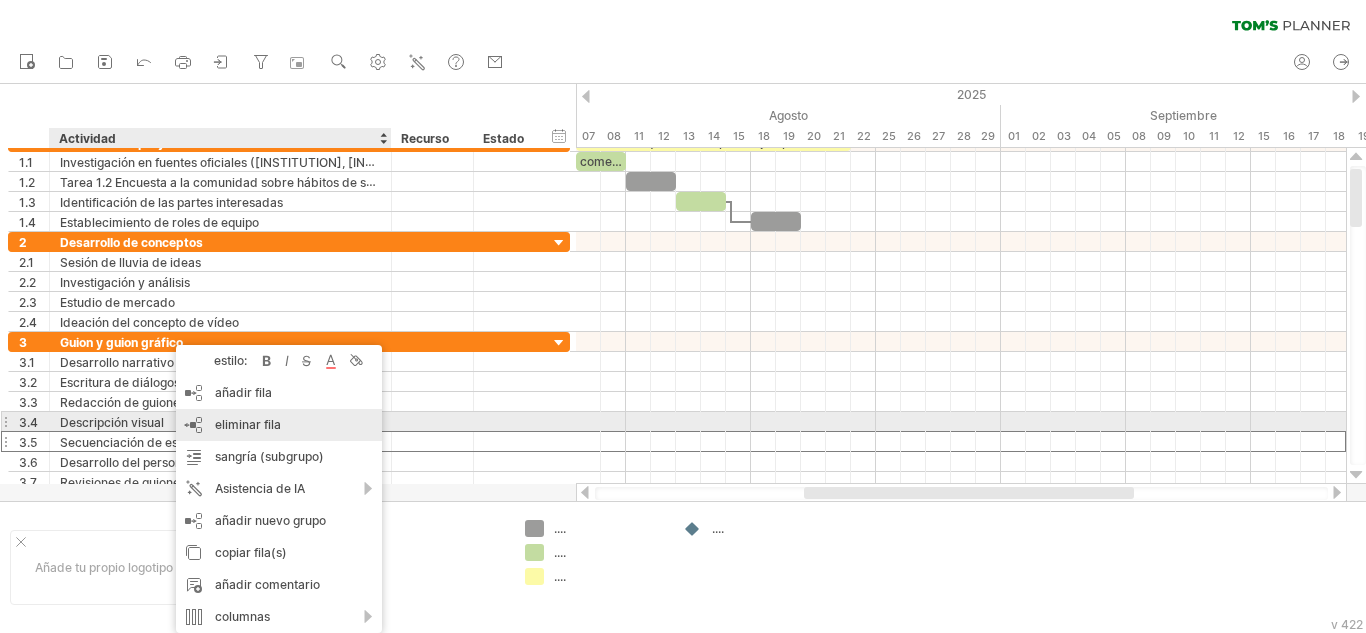 click on "eliminar fila" at bounding box center (248, 424) 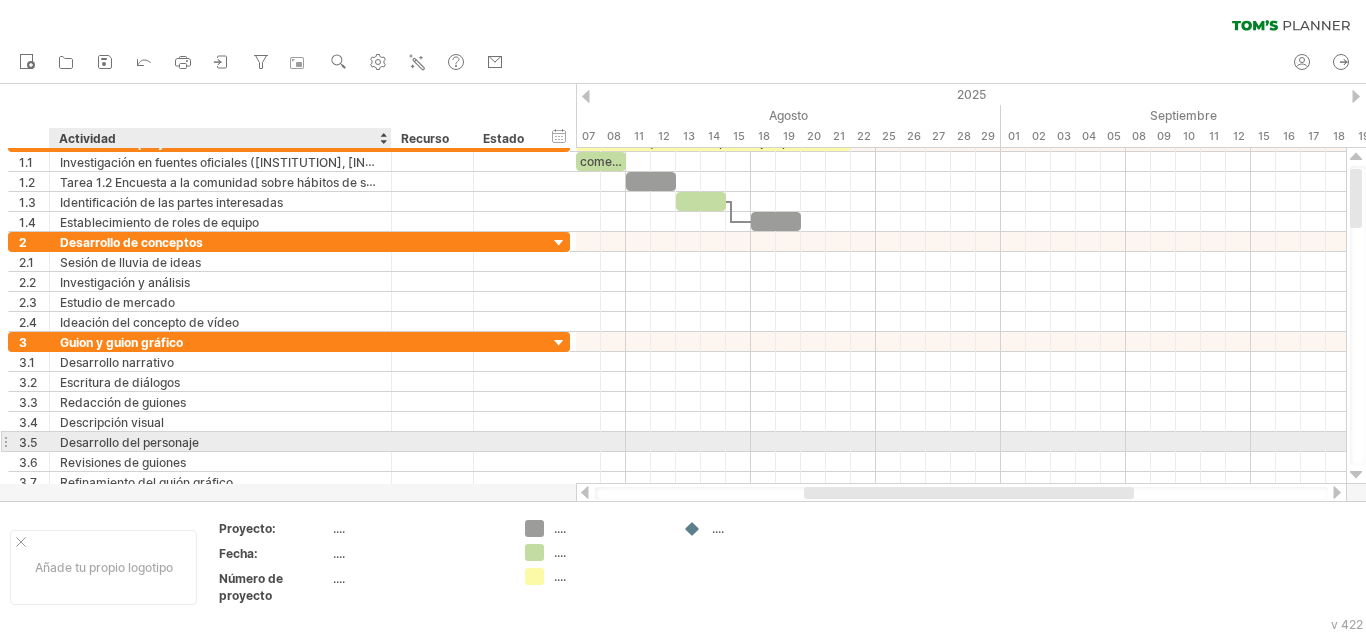 click on "Desarrollo del personaje" at bounding box center (129, 442) 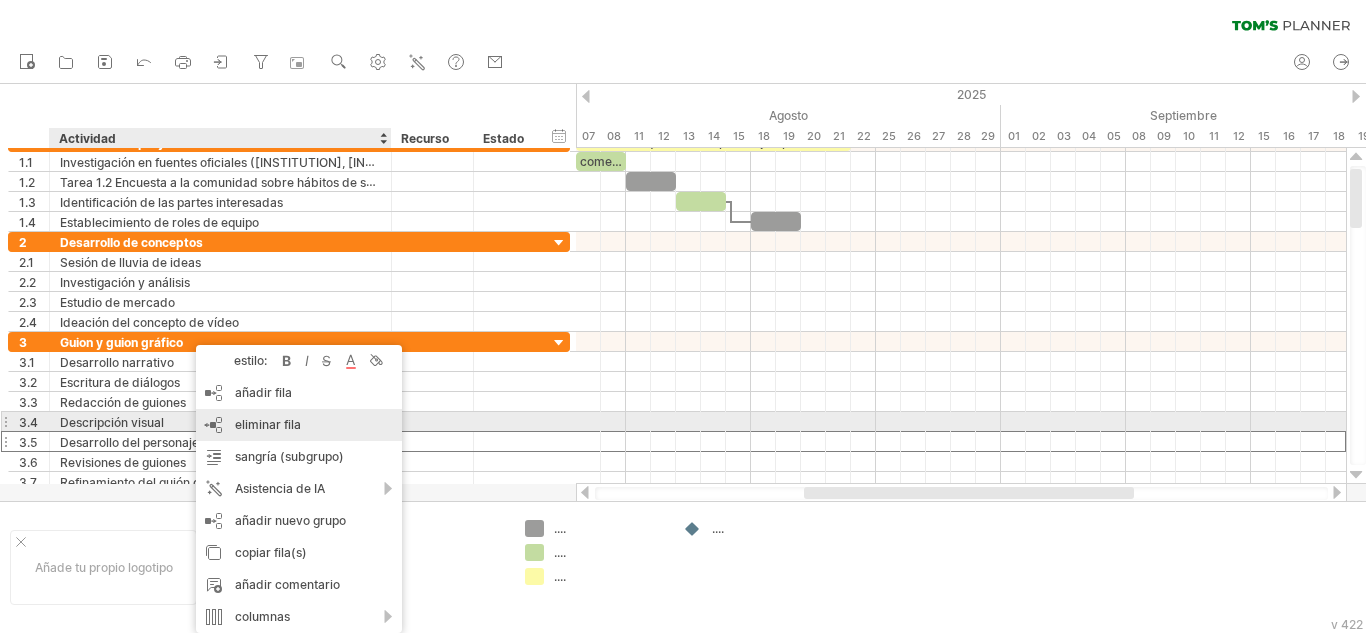 click on "eliminar fila" at bounding box center [268, 424] 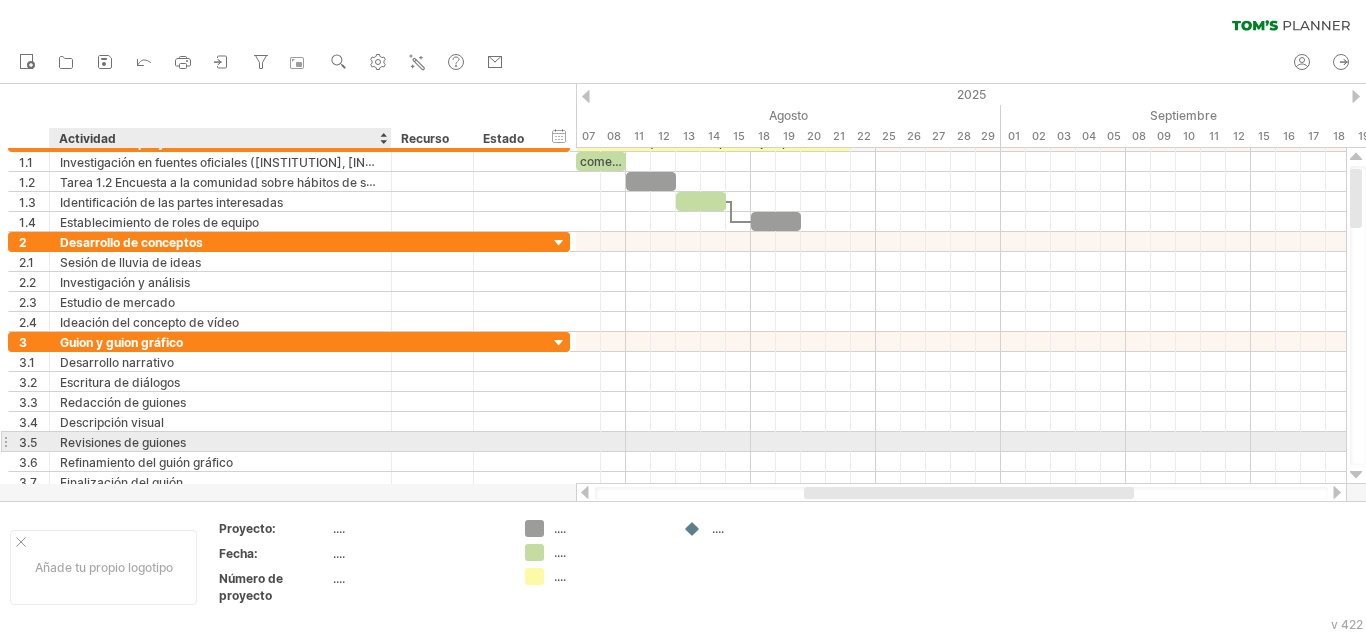 click on "Revisiones de guiones" at bounding box center [220, 441] 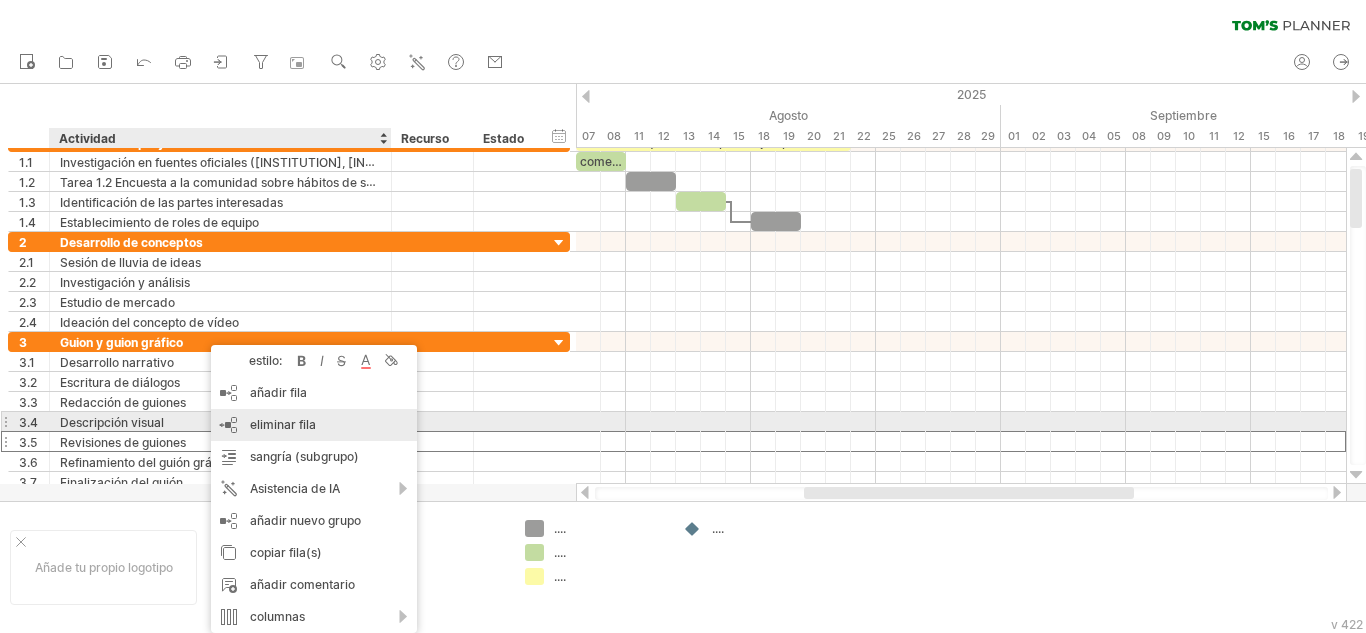 click on "eliminar fila" at bounding box center (283, 424) 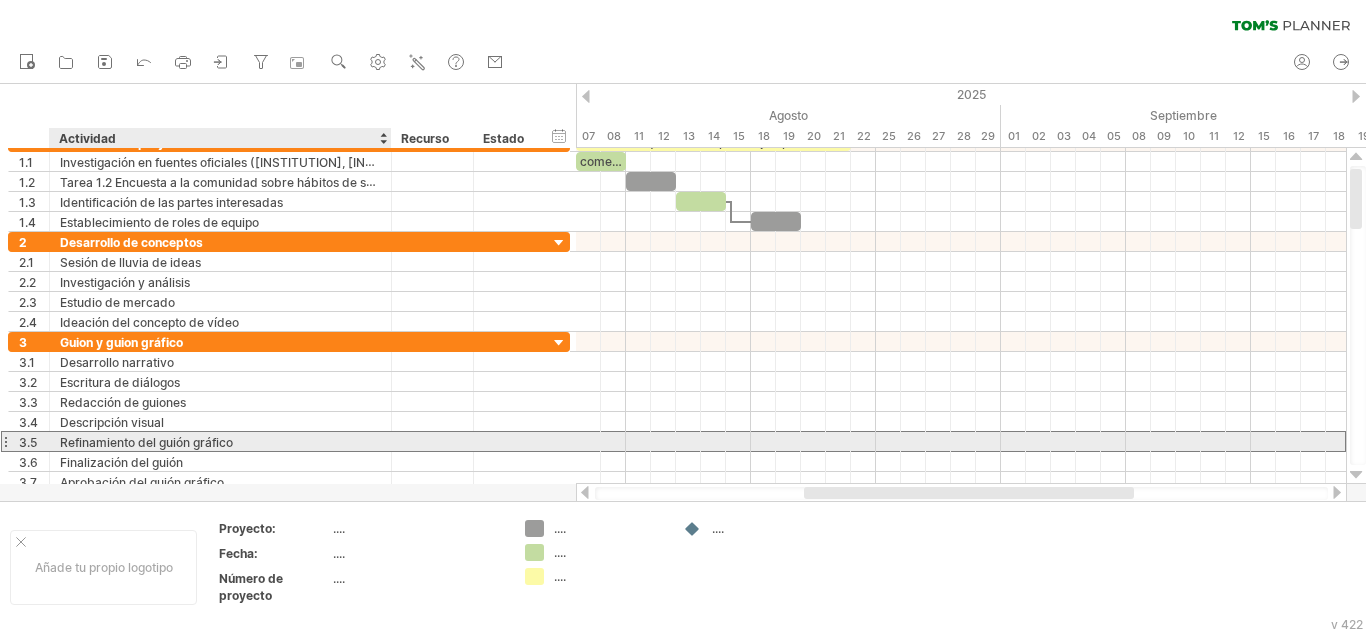 click on "Refinamiento del guión gráfico" at bounding box center (146, 442) 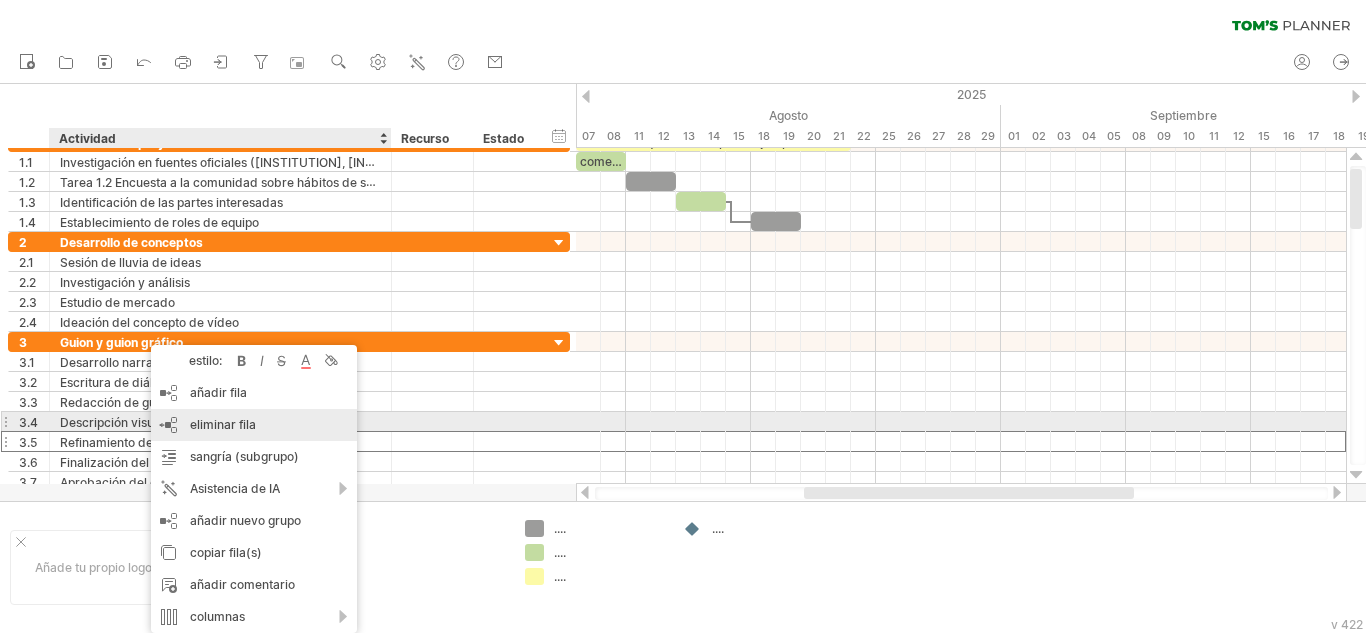 click on "eliminar fila" at bounding box center (223, 424) 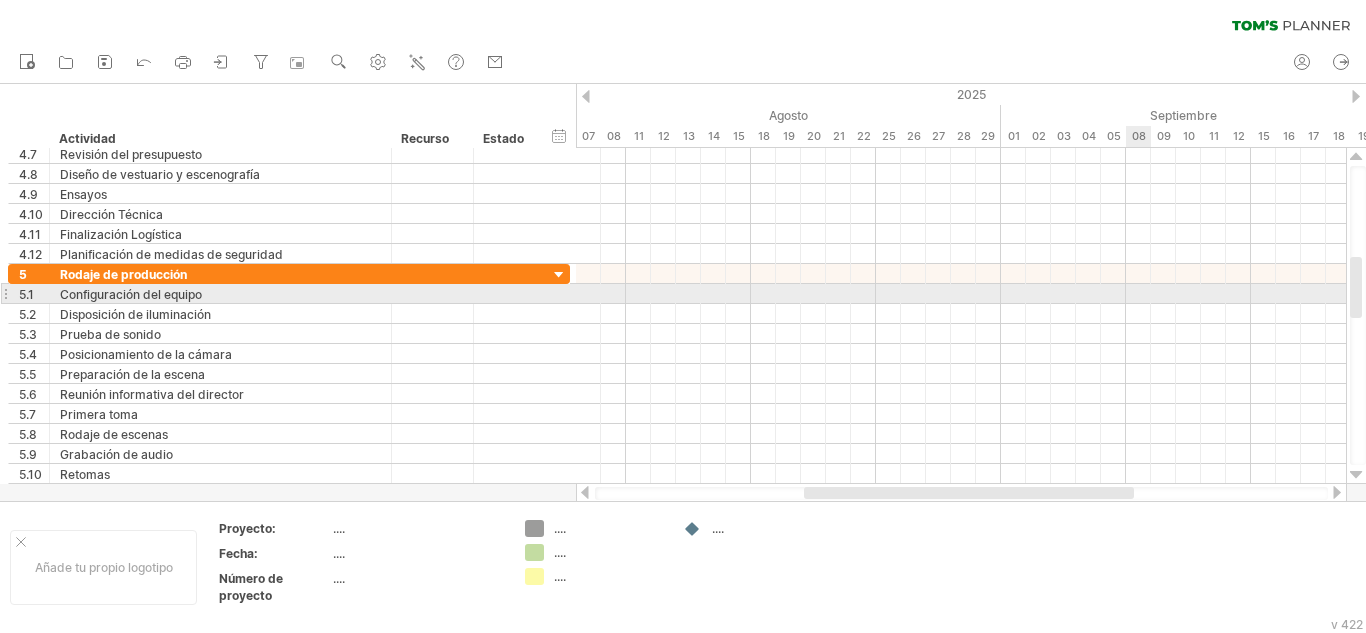 drag, startPoint x: 1360, startPoint y: 206, endPoint x: 1353, endPoint y: 294, distance: 88.27797 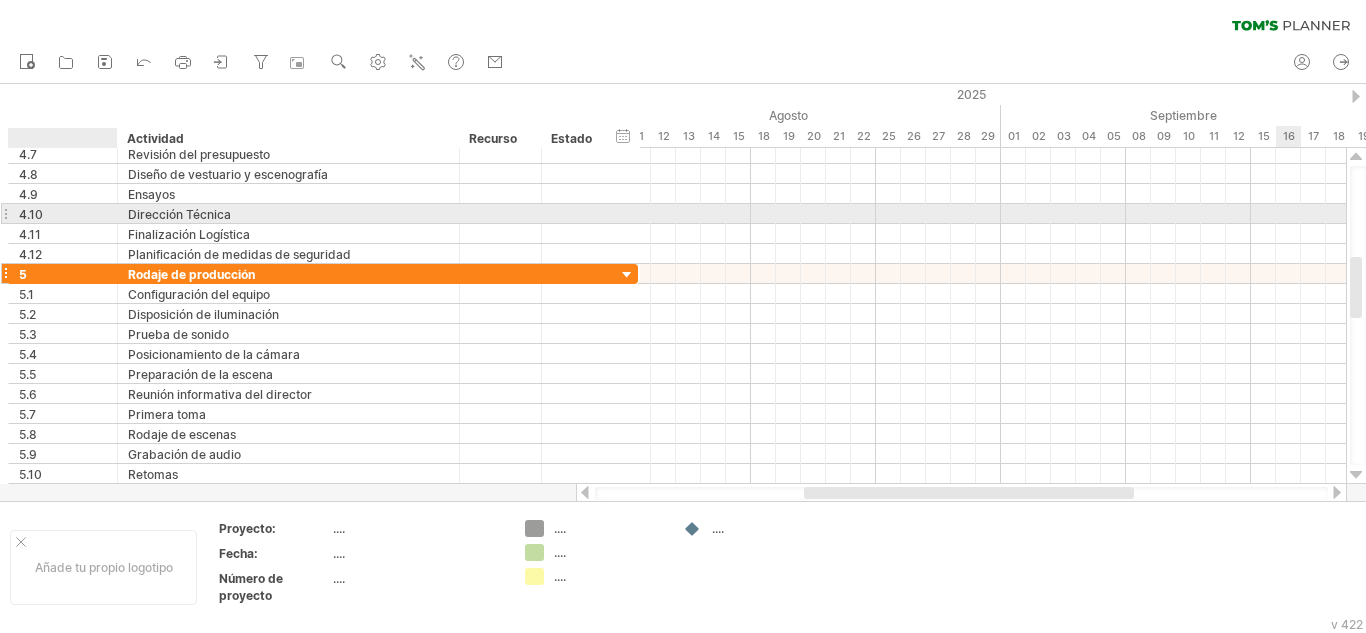 drag, startPoint x: 44, startPoint y: 205, endPoint x: 66, endPoint y: 268, distance: 66.730804 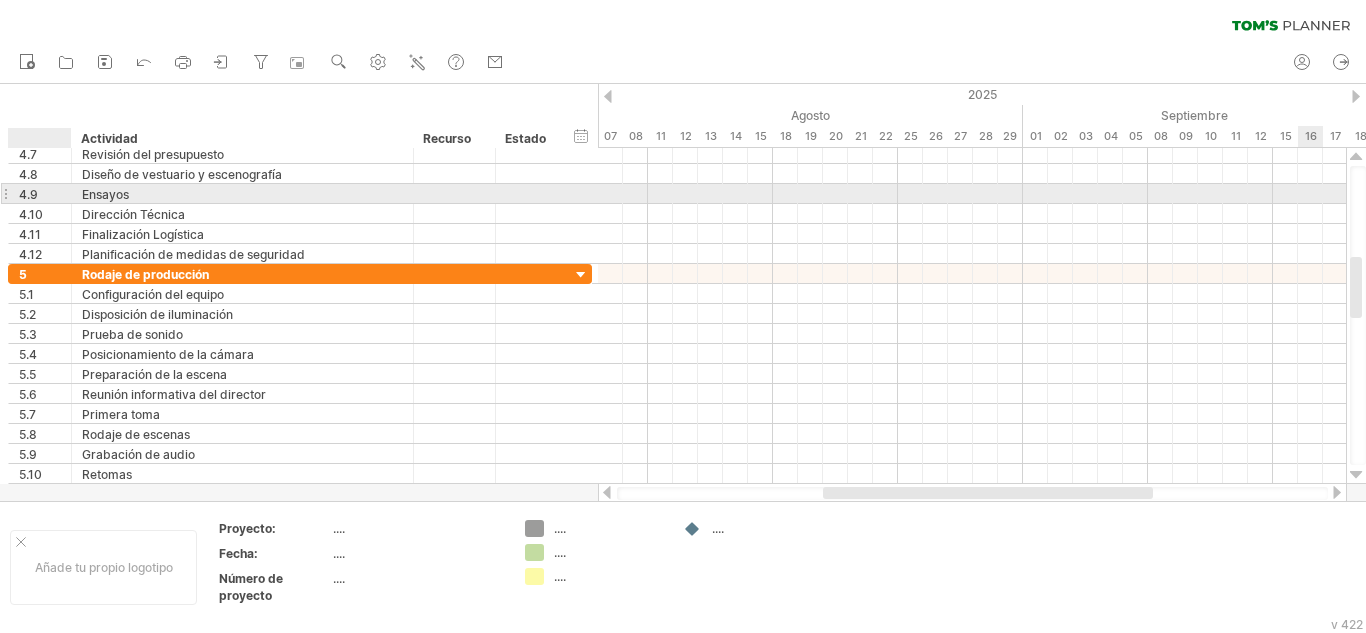 click on "4.9" at bounding box center (45, 193) 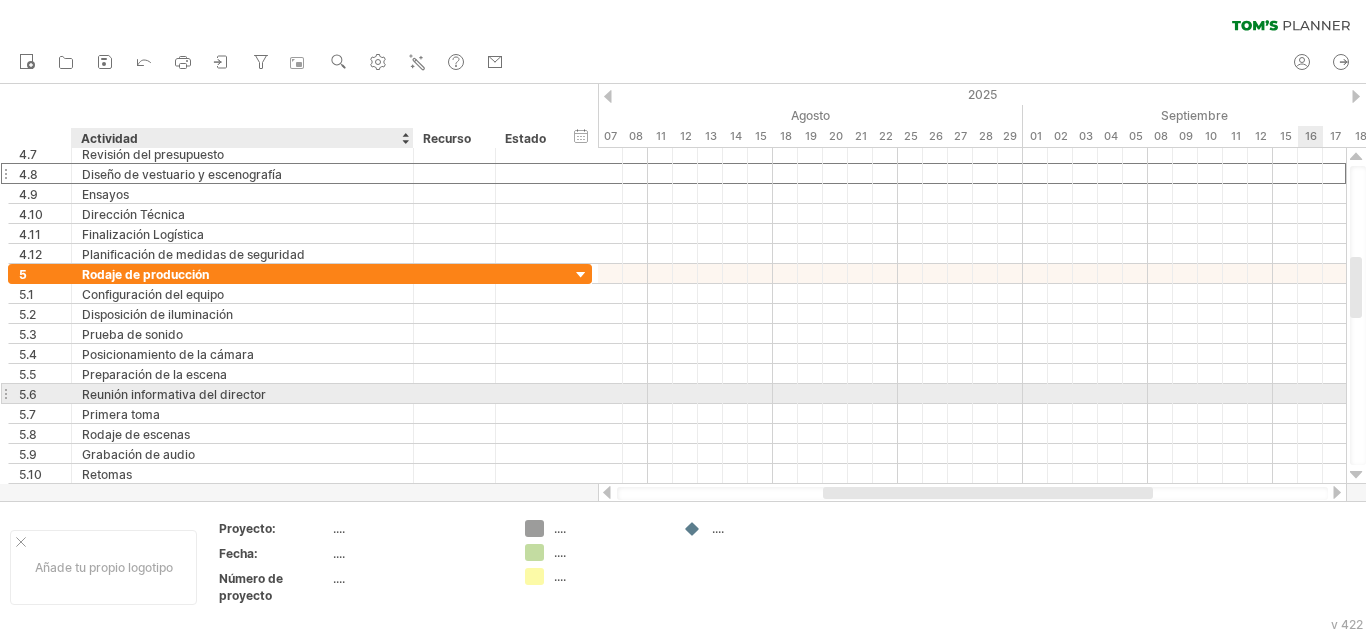 drag, startPoint x: 20, startPoint y: 175, endPoint x: 211, endPoint y: 508, distance: 383.888 